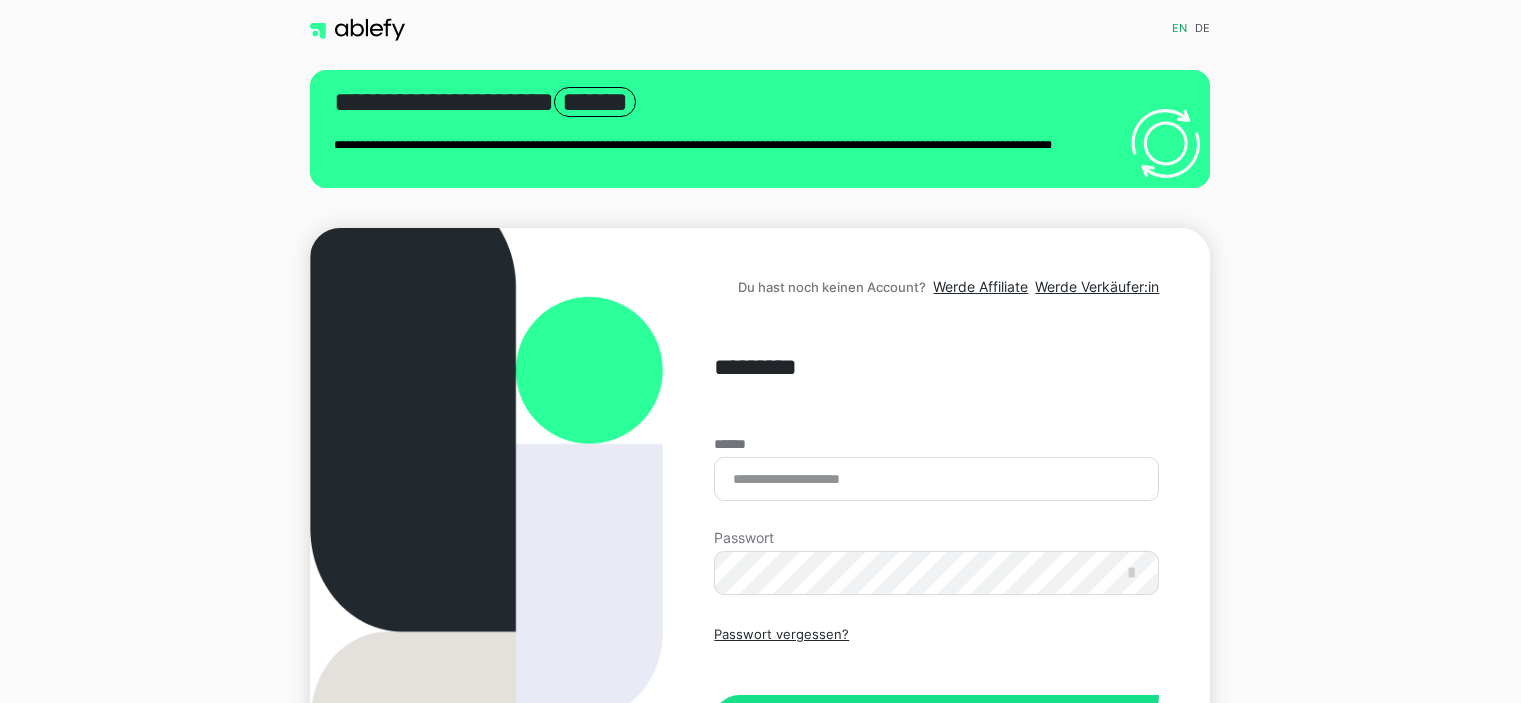 scroll, scrollTop: 0, scrollLeft: 0, axis: both 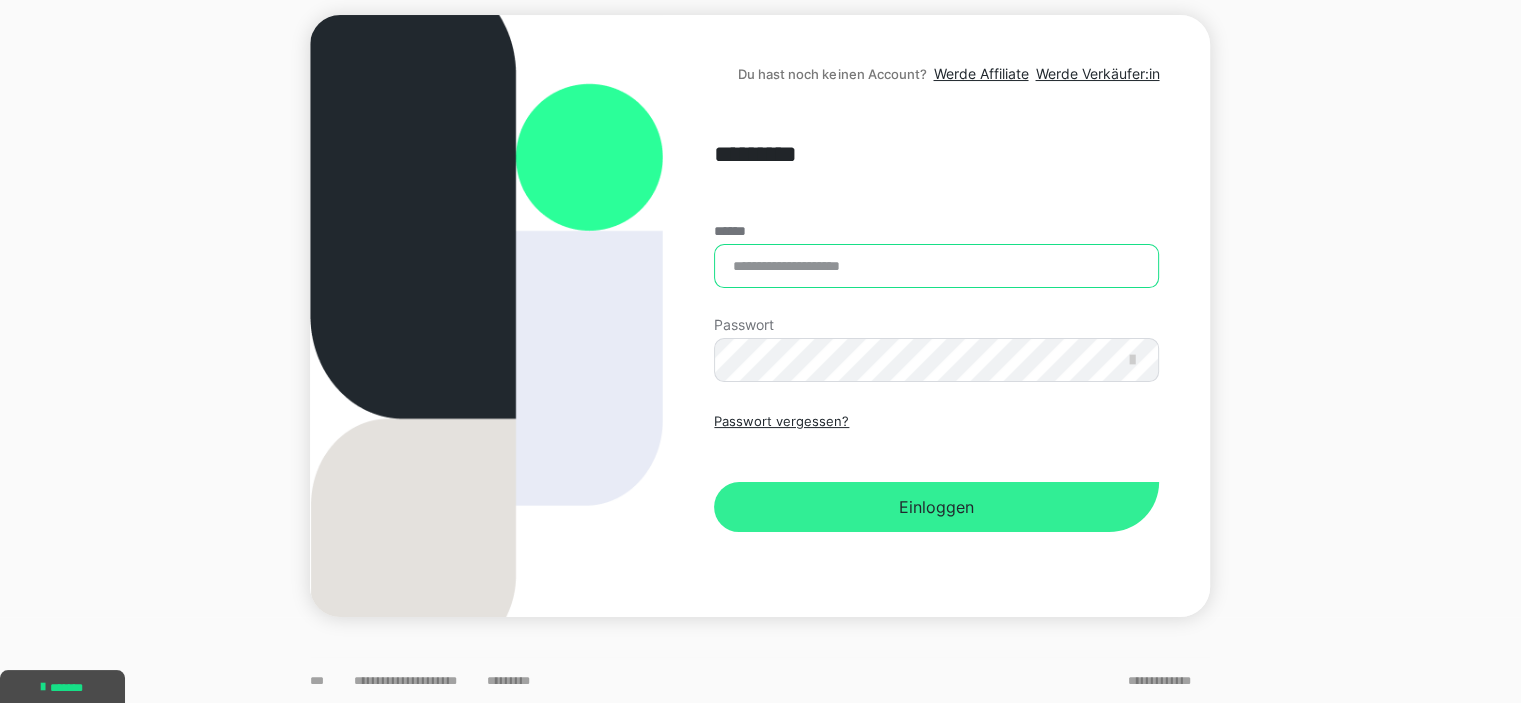type on "**********" 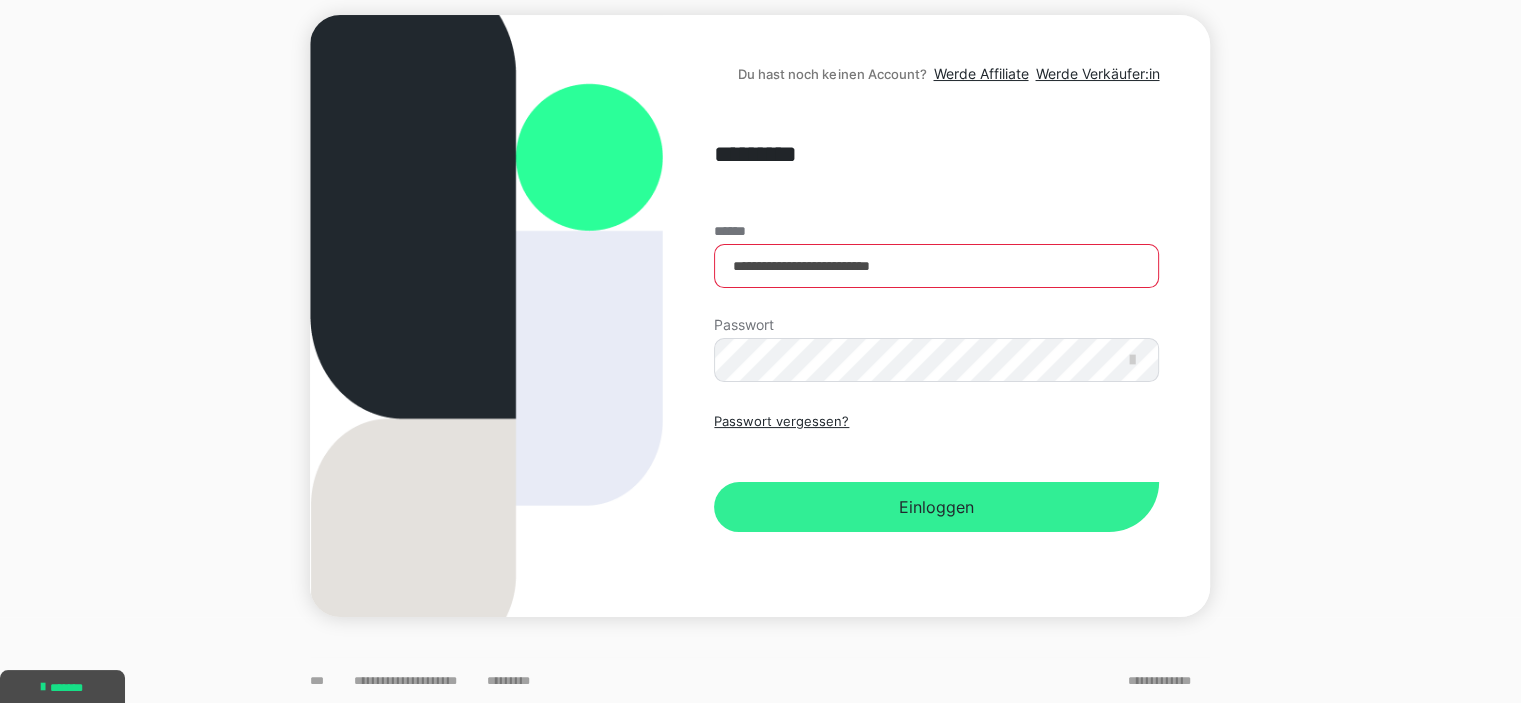 click on "Einloggen" at bounding box center [936, 507] 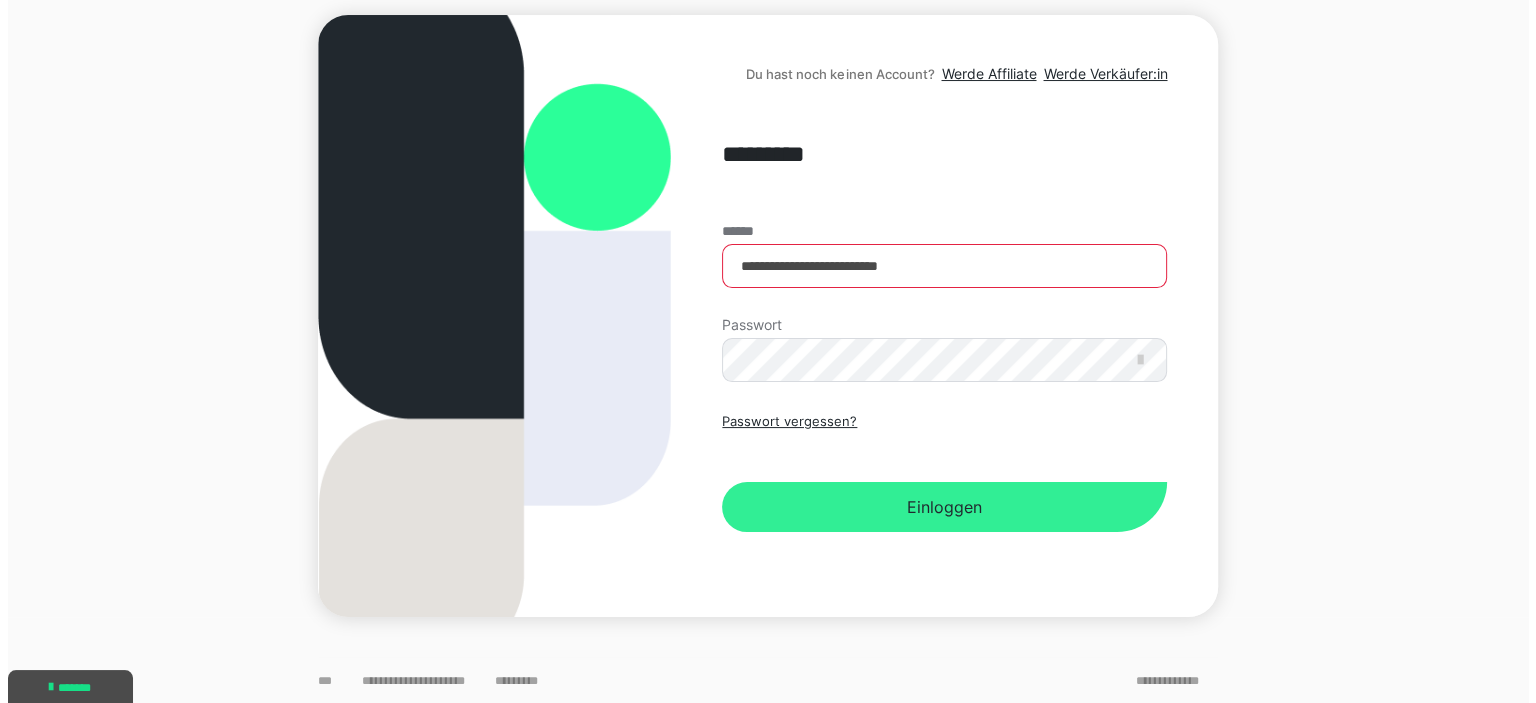 scroll, scrollTop: 0, scrollLeft: 0, axis: both 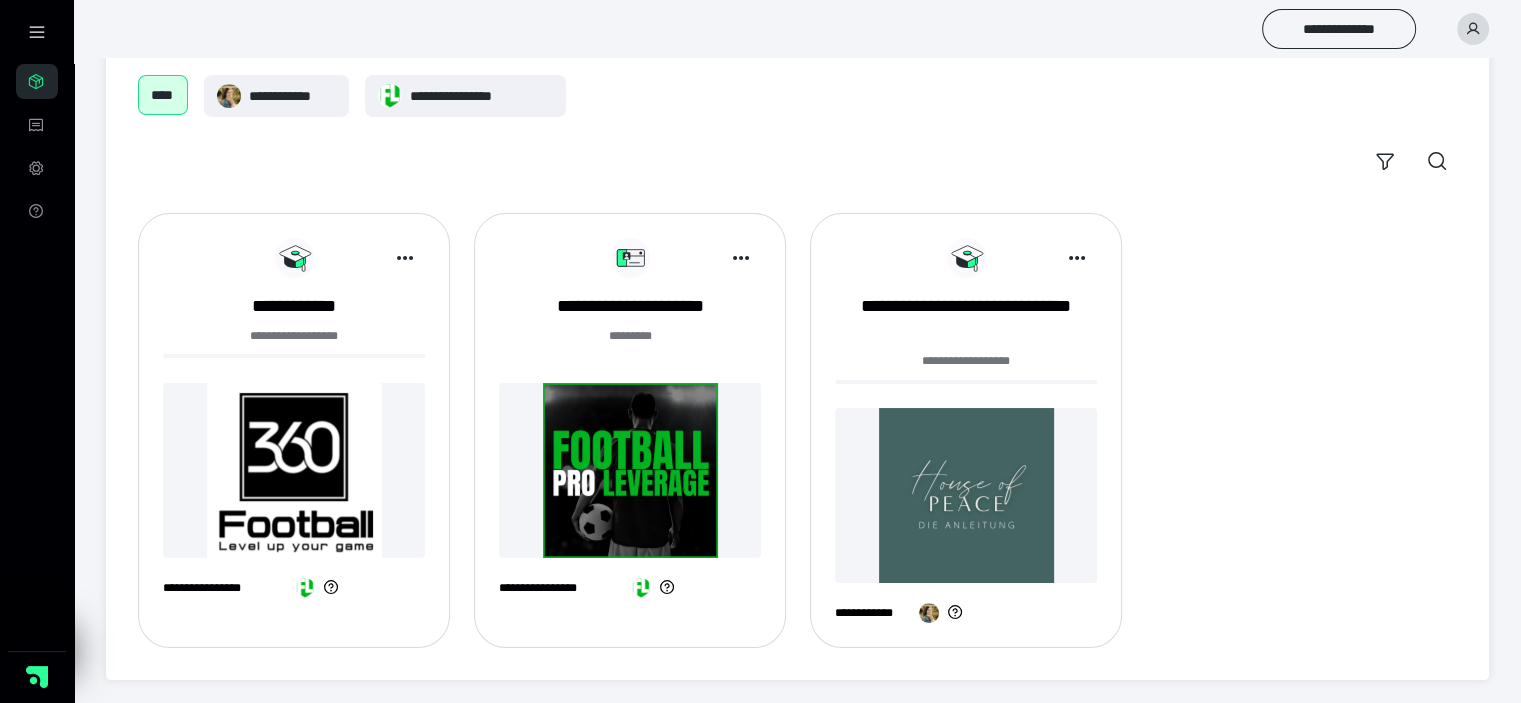 click at bounding box center [630, 470] 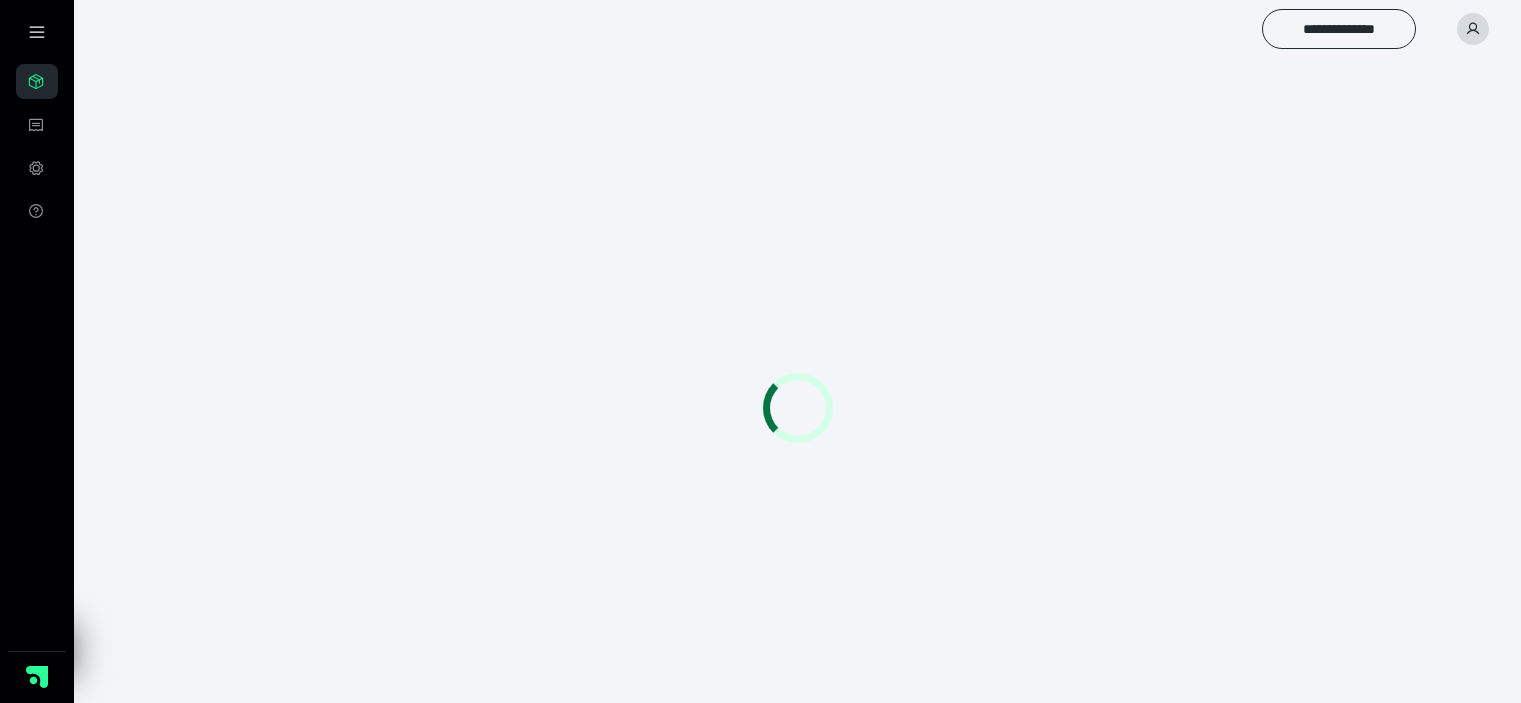 scroll, scrollTop: 0, scrollLeft: 0, axis: both 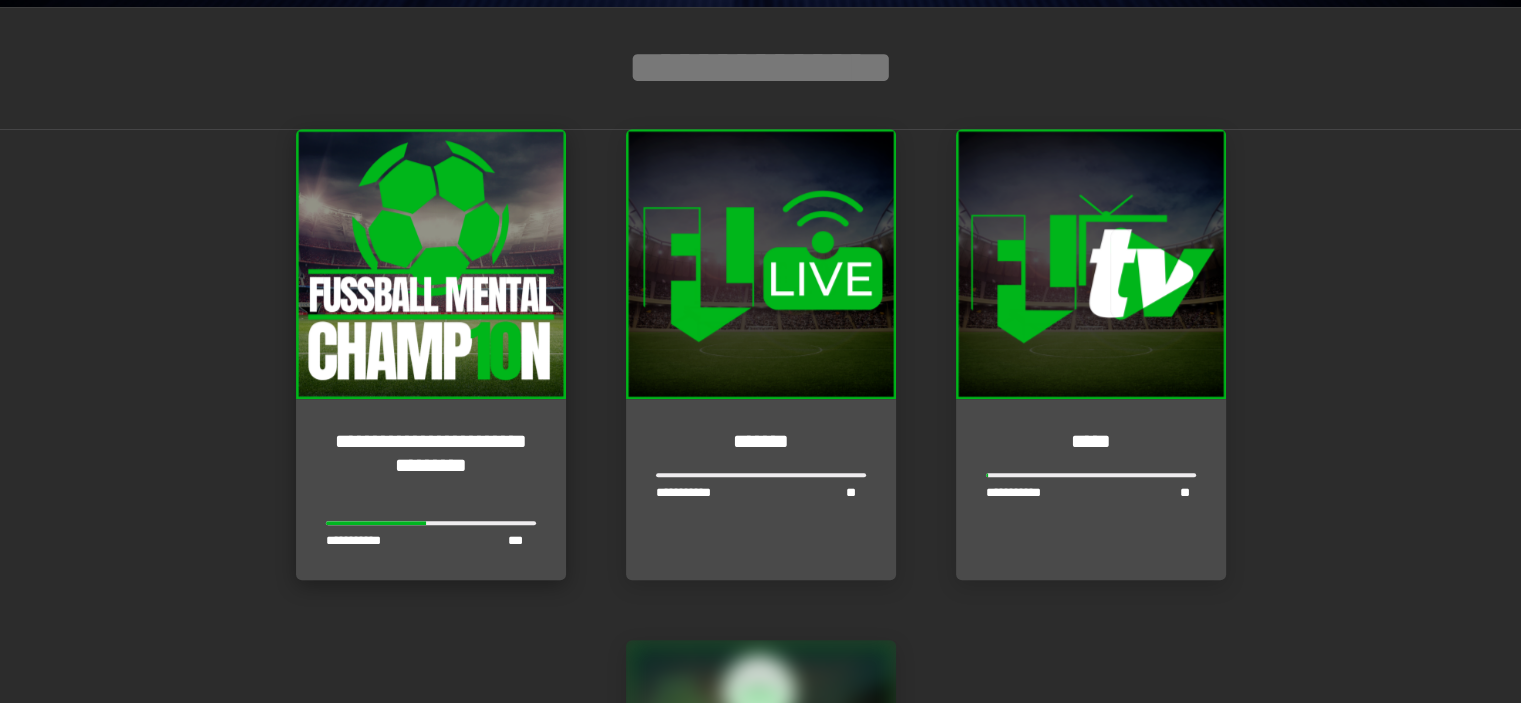 click on "**********" at bounding box center [431, 490] 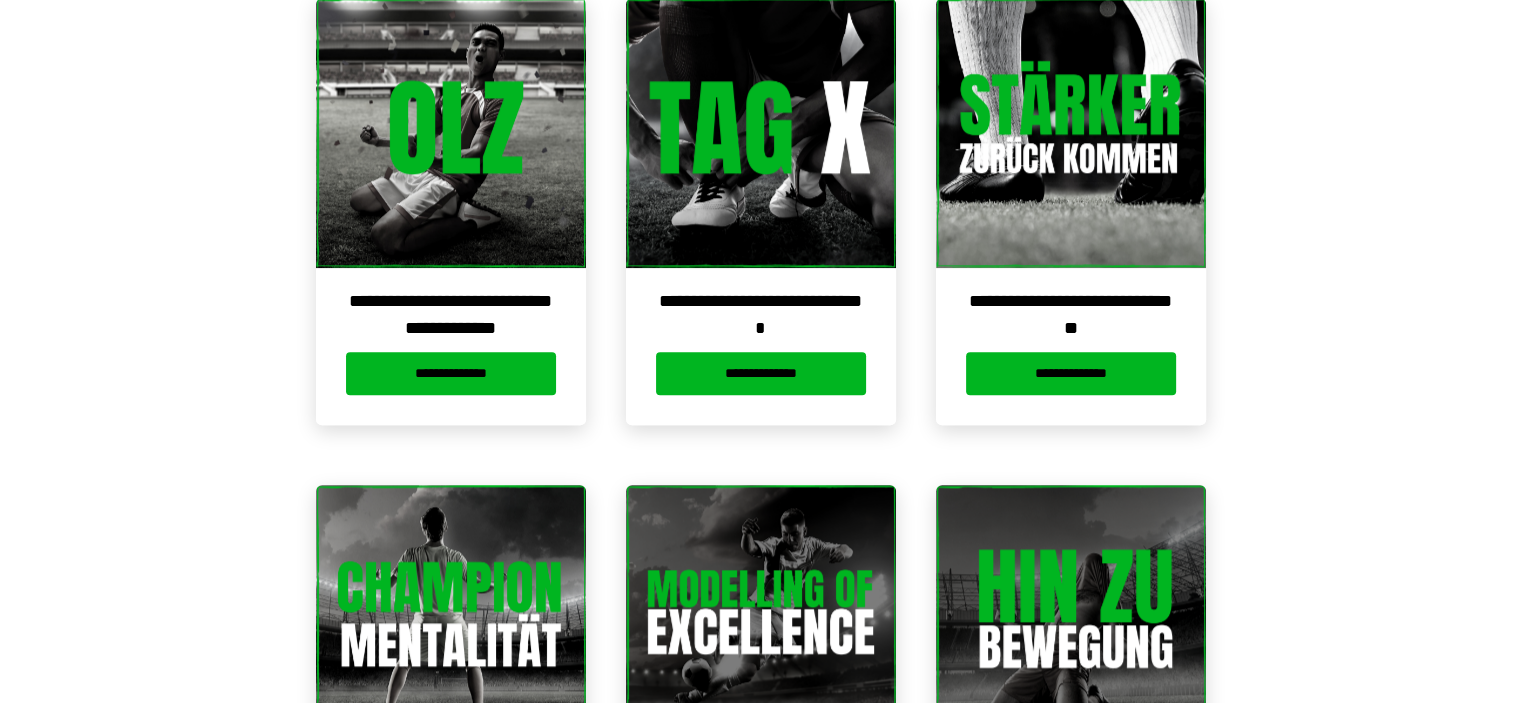 scroll, scrollTop: 1982, scrollLeft: 0, axis: vertical 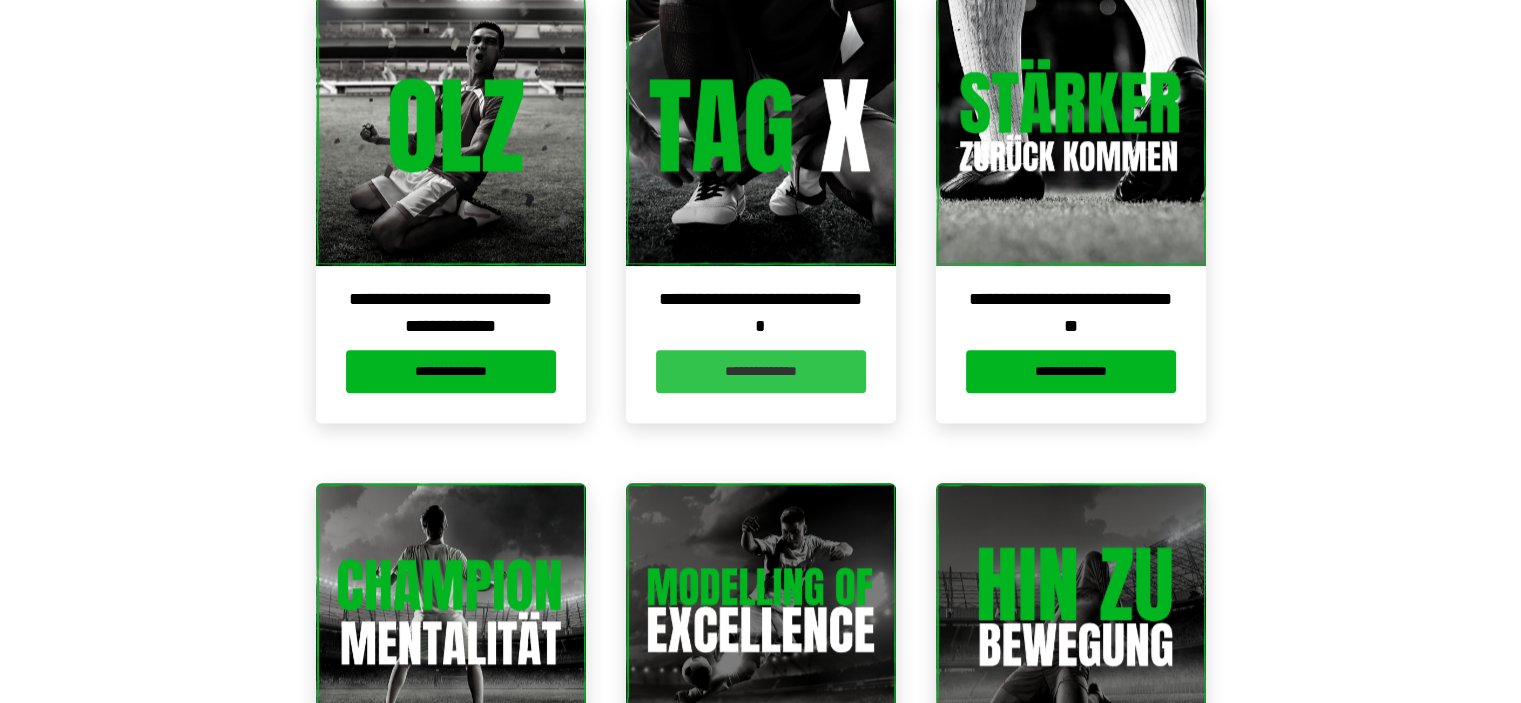click on "**********" at bounding box center (761, 371) 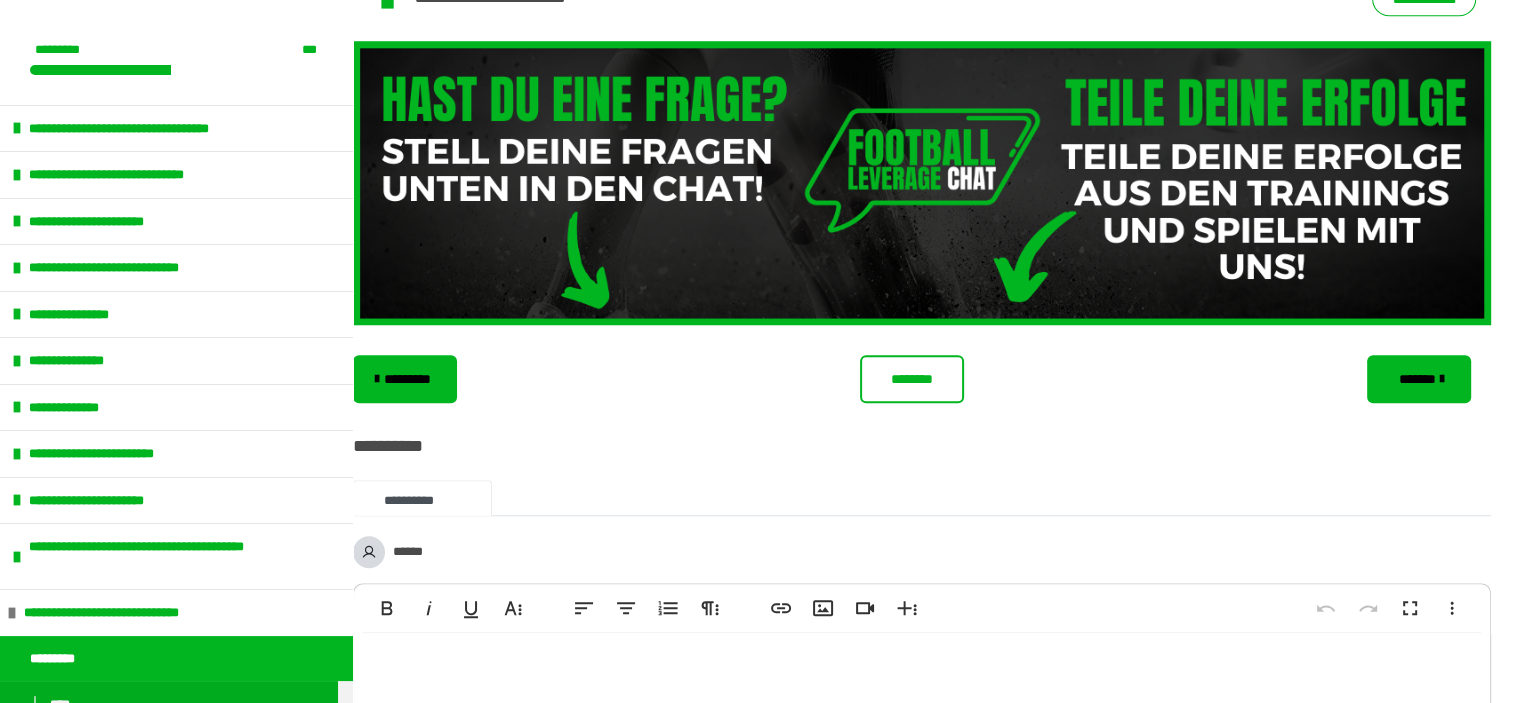 scroll, scrollTop: 1680, scrollLeft: 0, axis: vertical 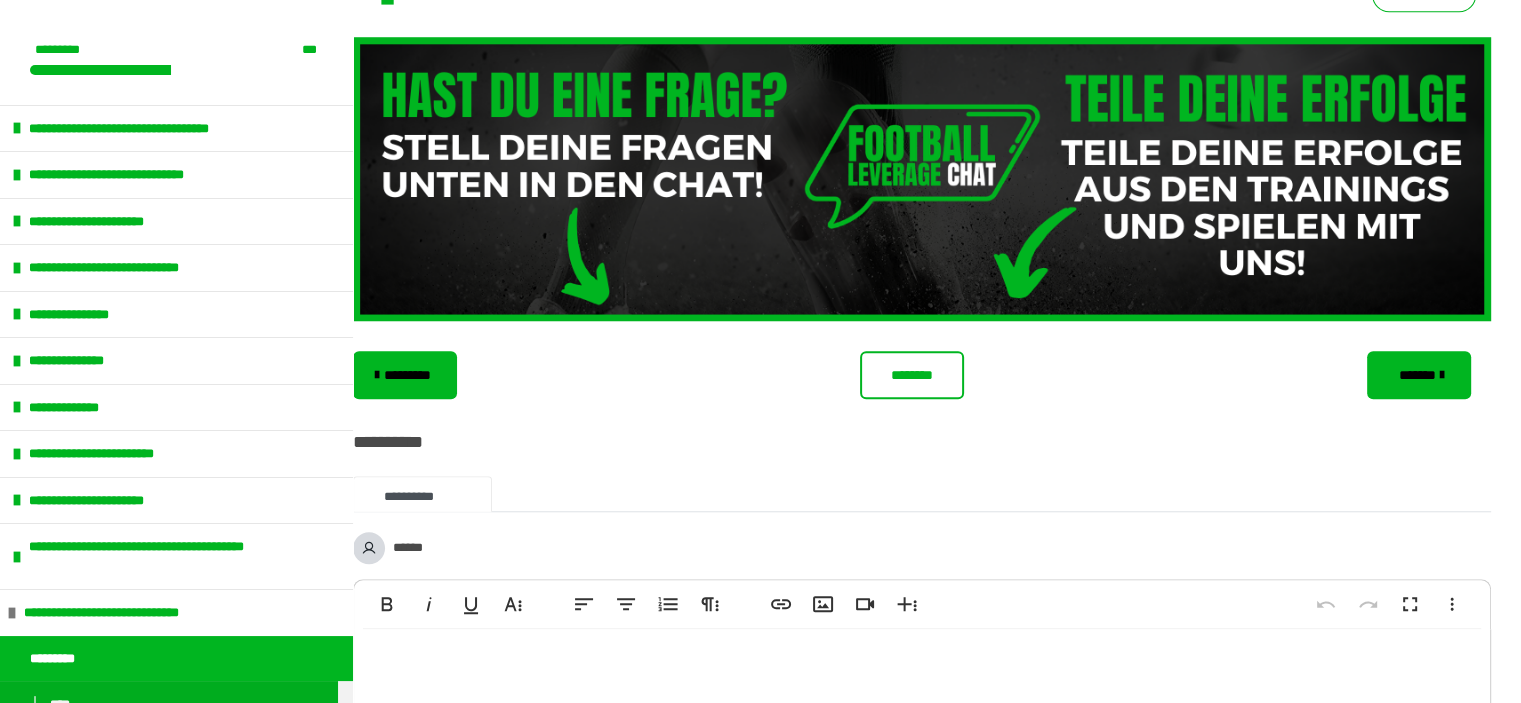 click on "********" at bounding box center [912, 375] 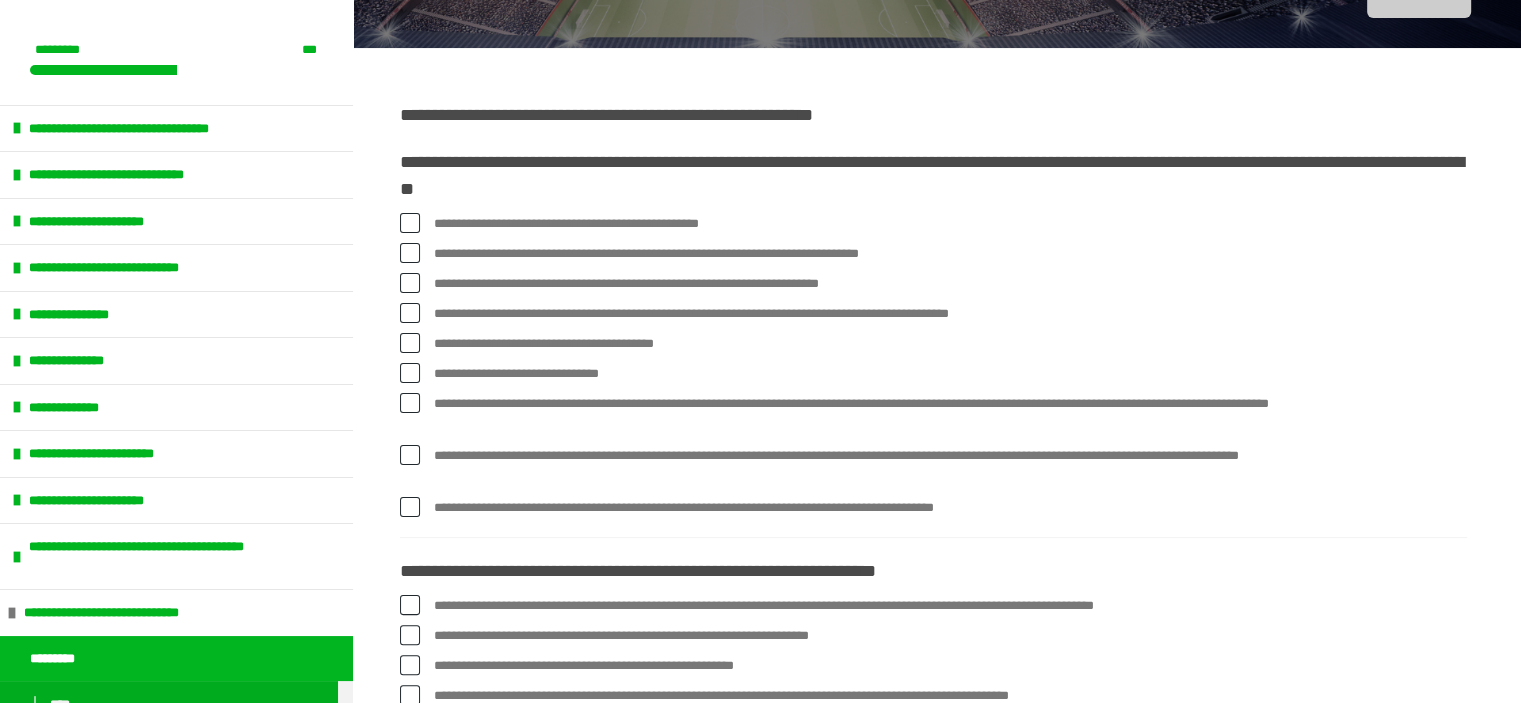 scroll, scrollTop: 332, scrollLeft: 0, axis: vertical 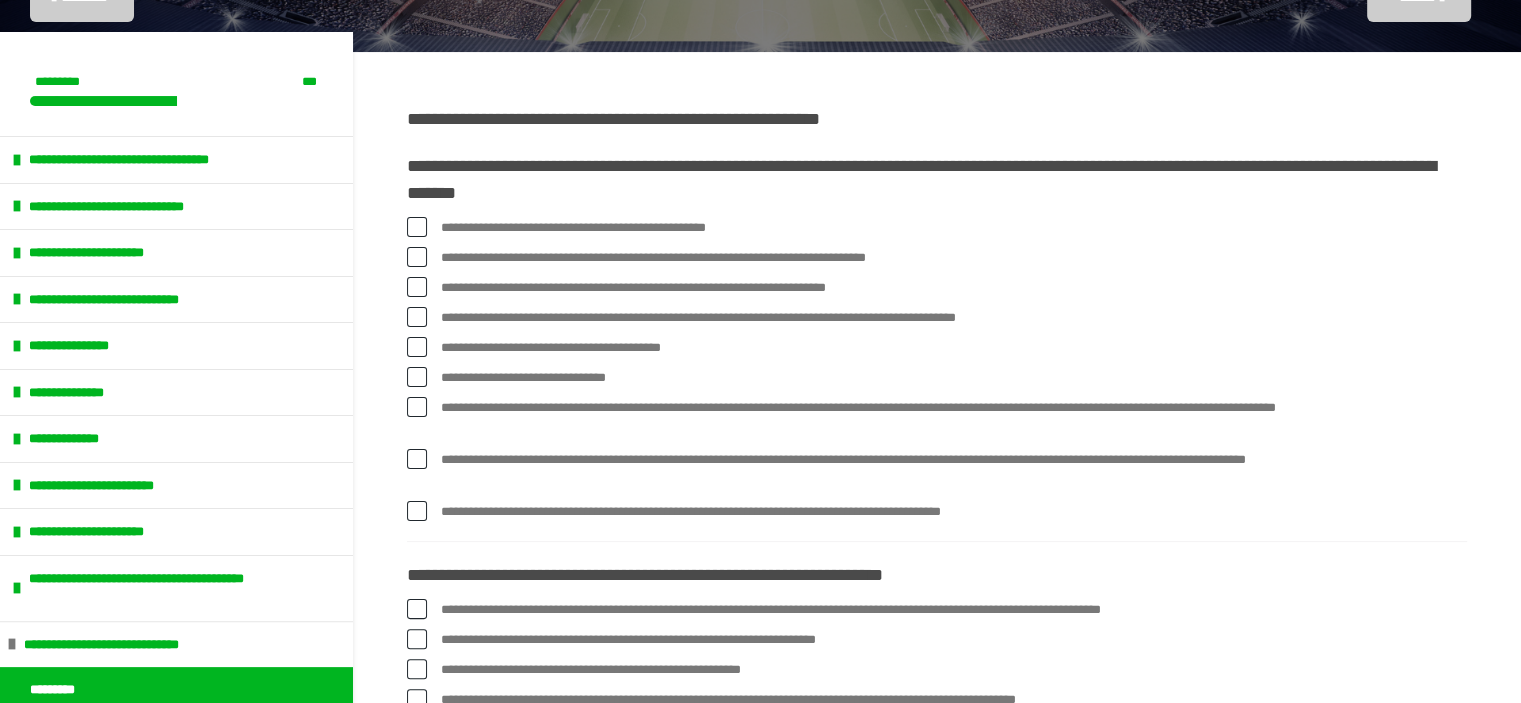 click at bounding box center (417, 377) 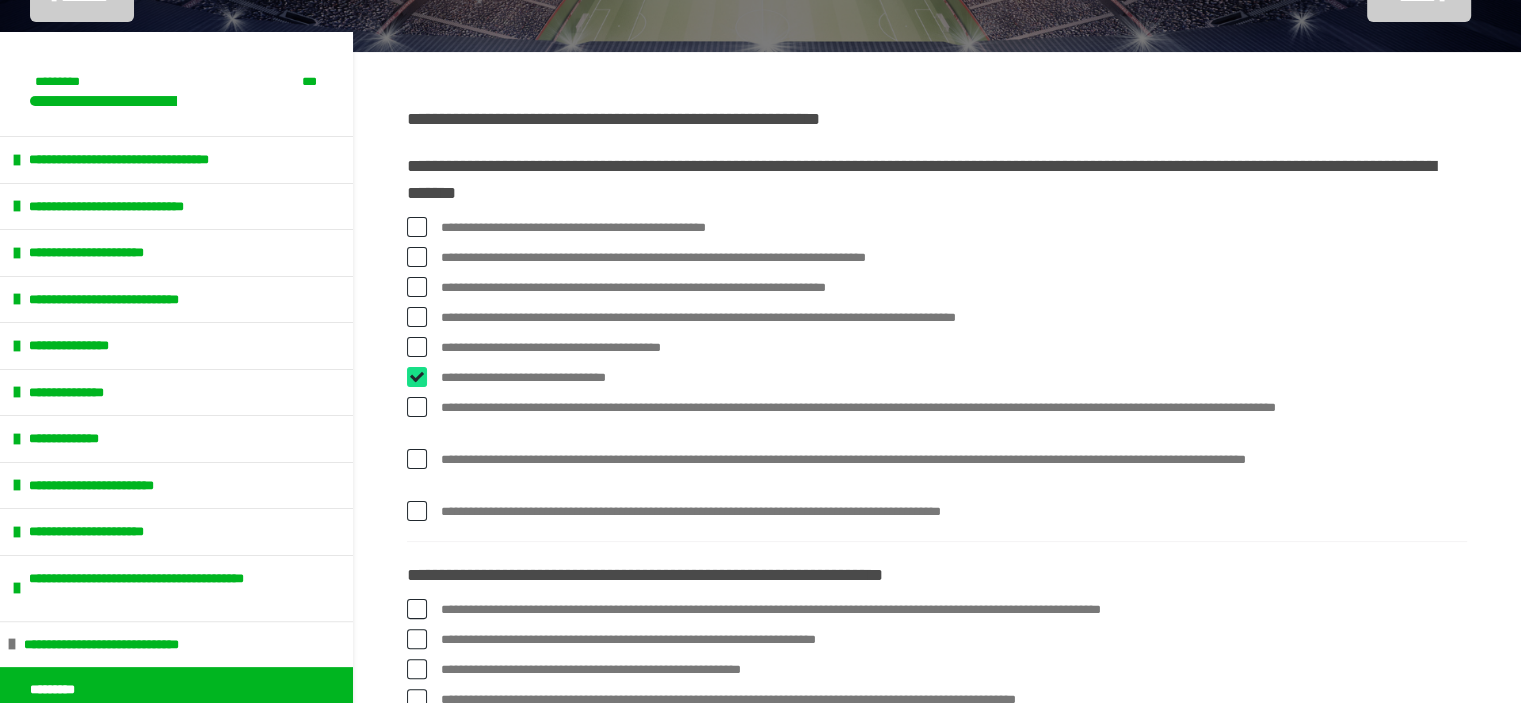 checkbox on "****" 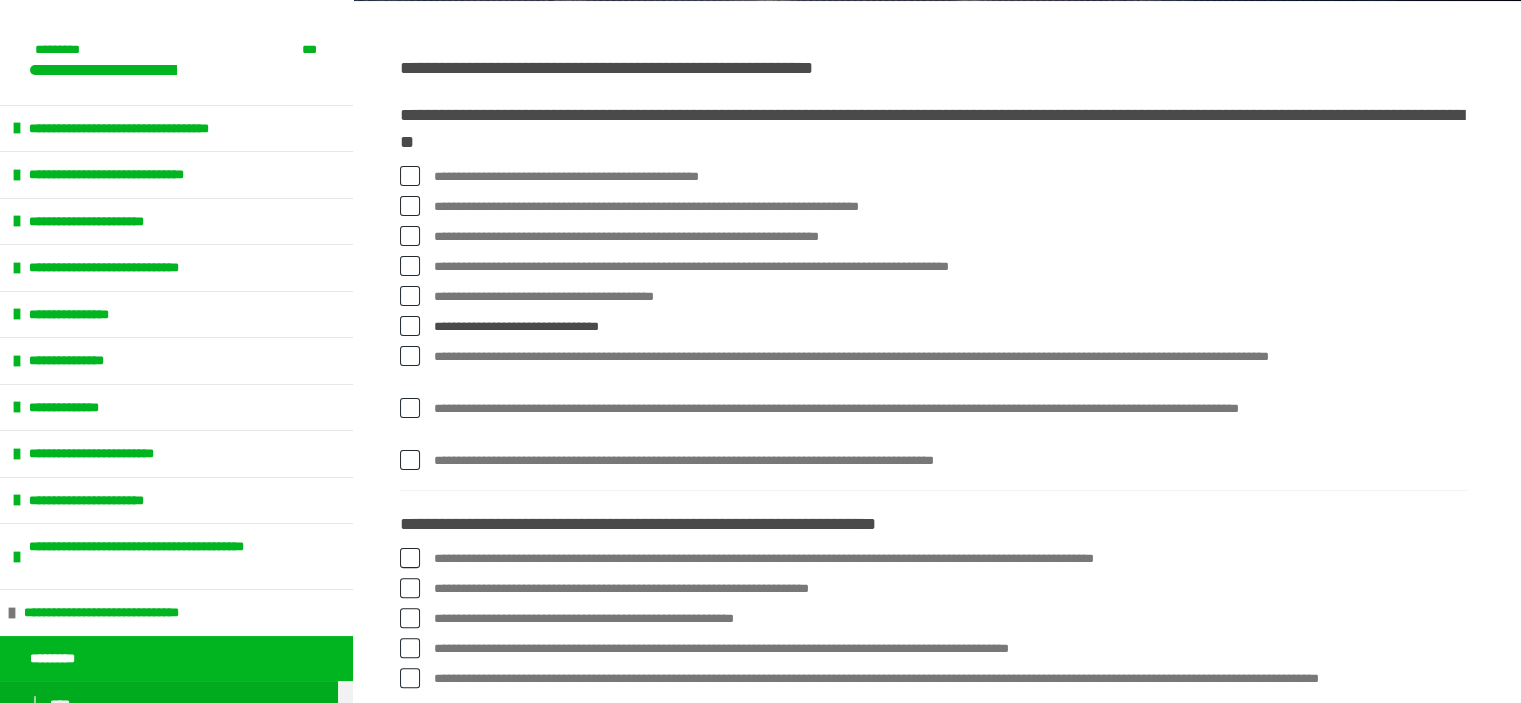 scroll, scrollTop: 384, scrollLeft: 0, axis: vertical 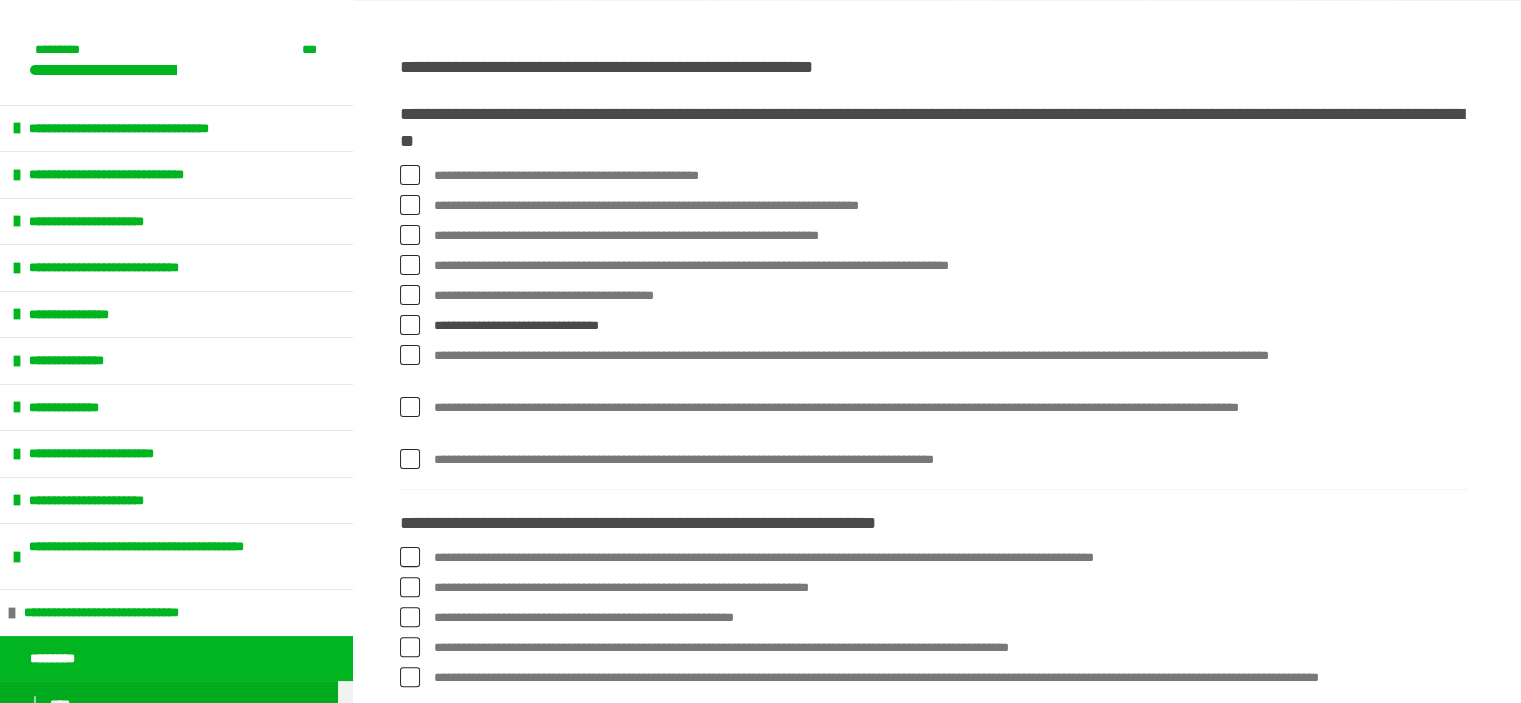 click at bounding box center [410, 355] 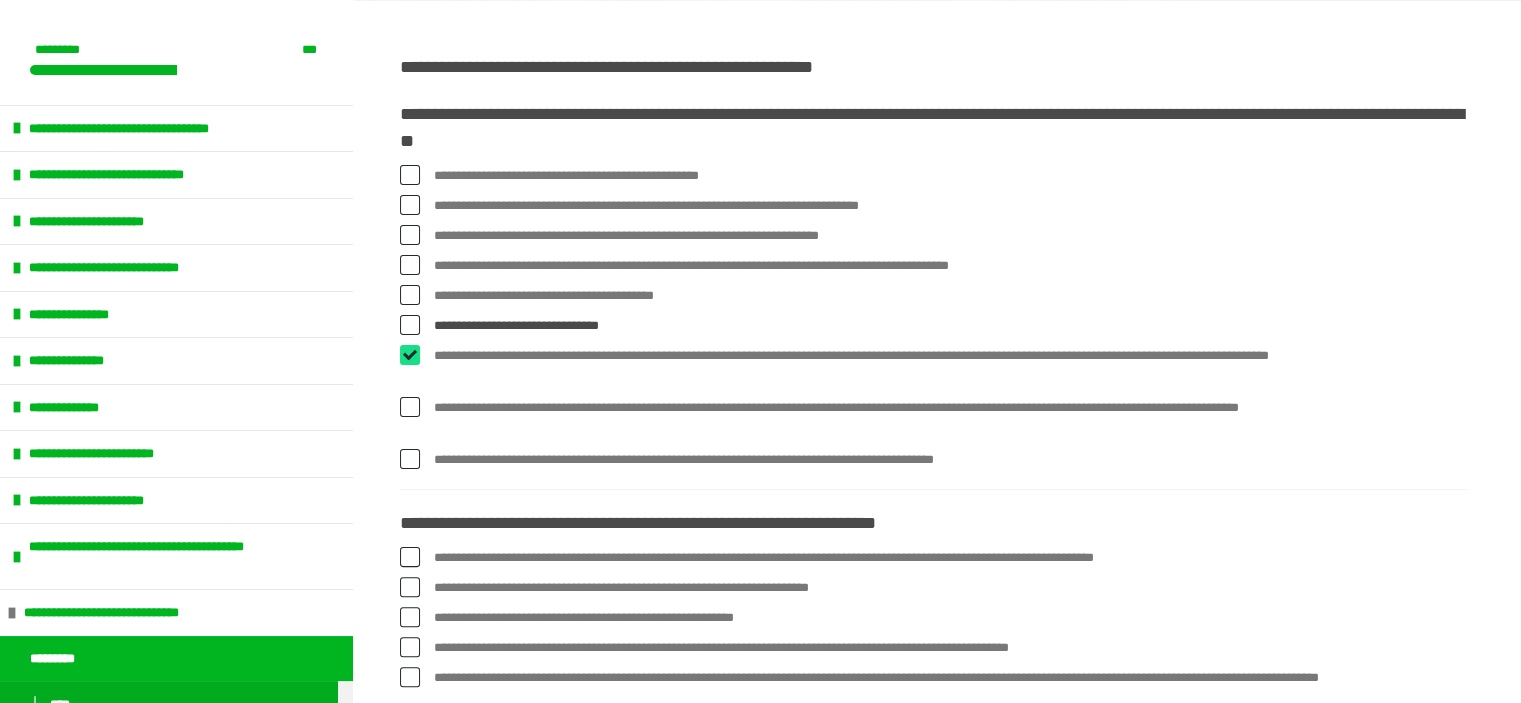 checkbox on "****" 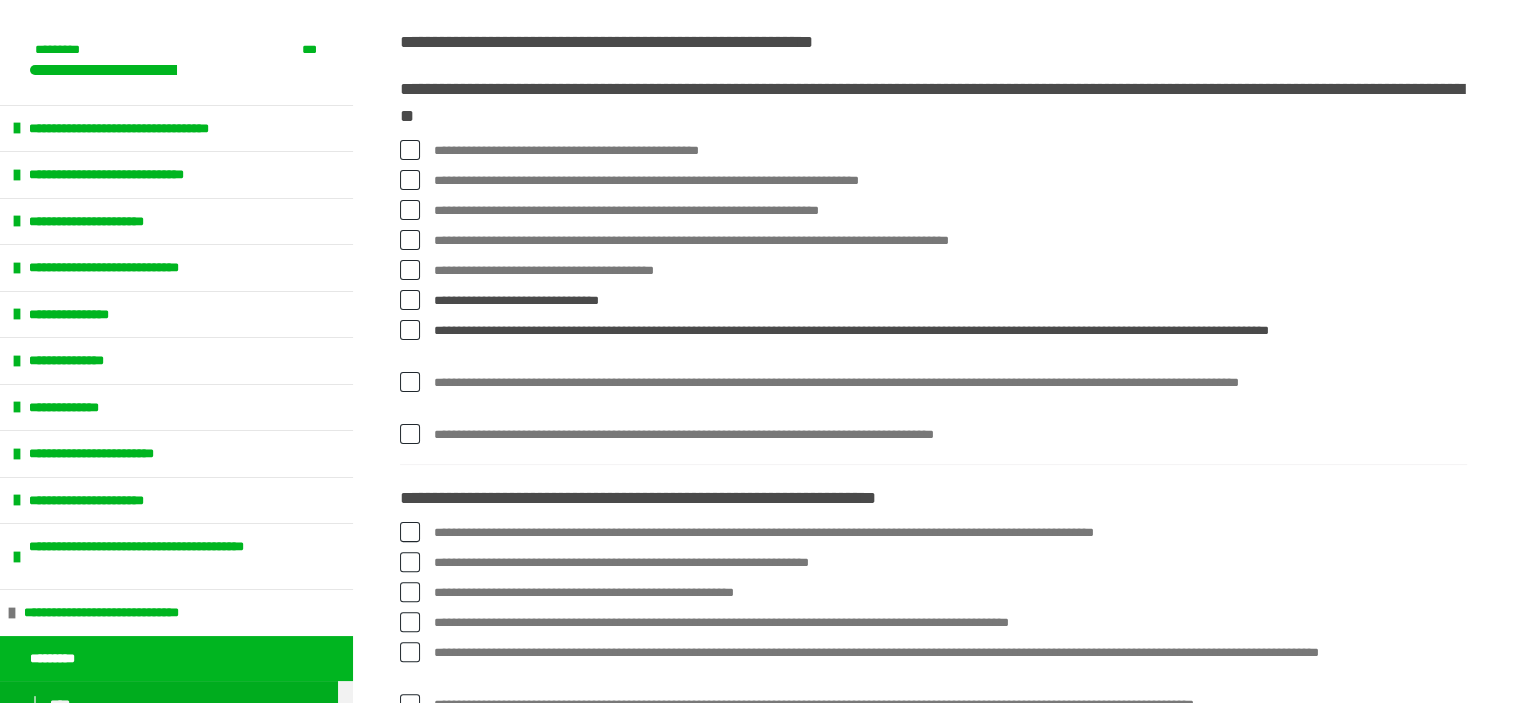 scroll, scrollTop: 410, scrollLeft: 0, axis: vertical 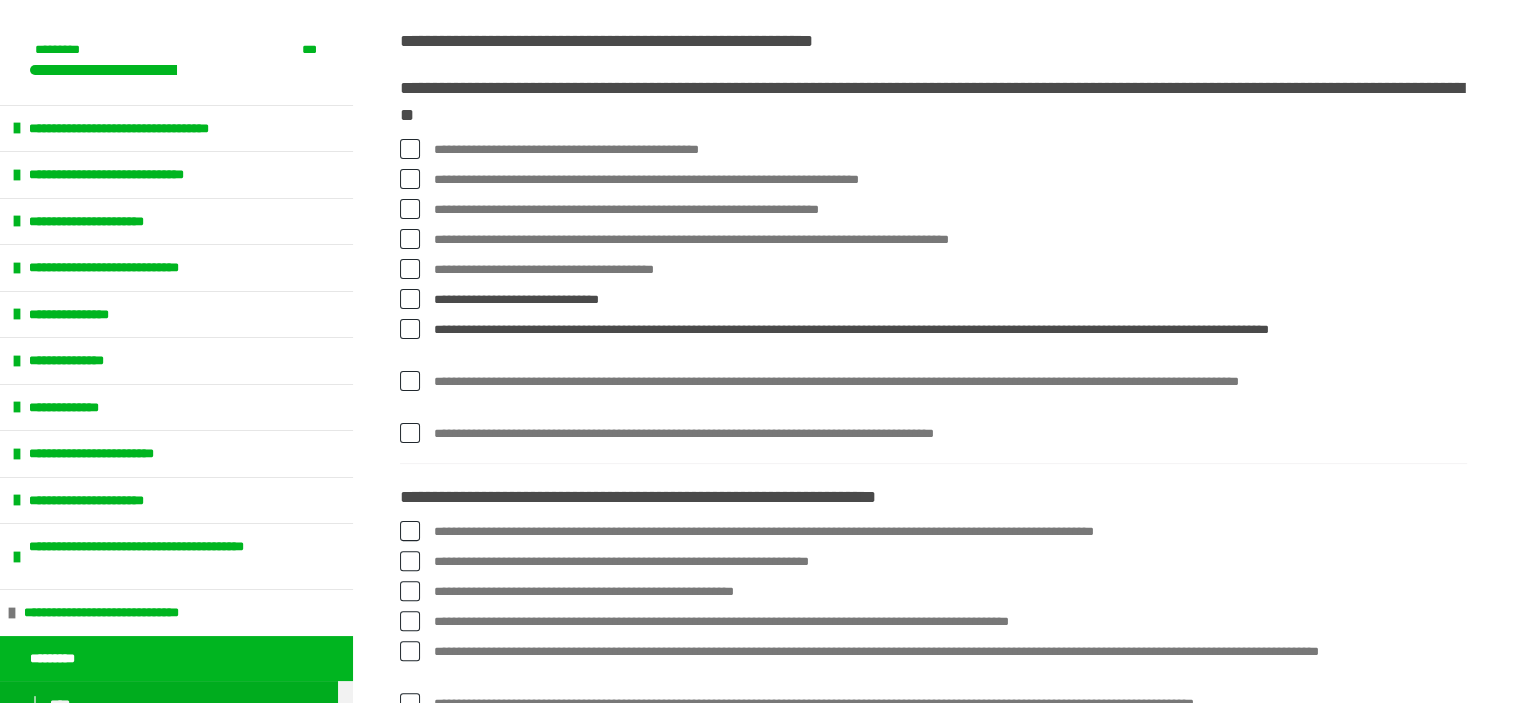 click at bounding box center (410, 381) 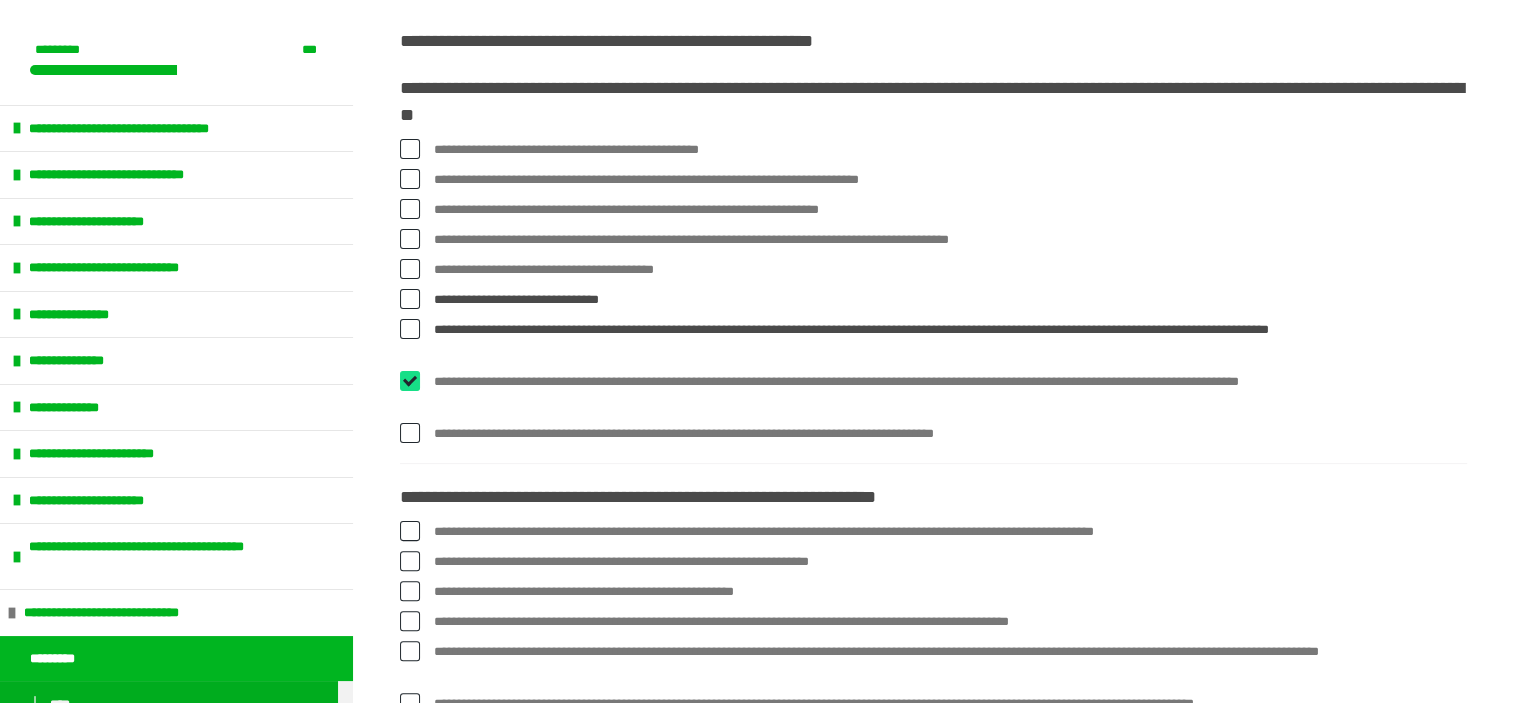 checkbox on "****" 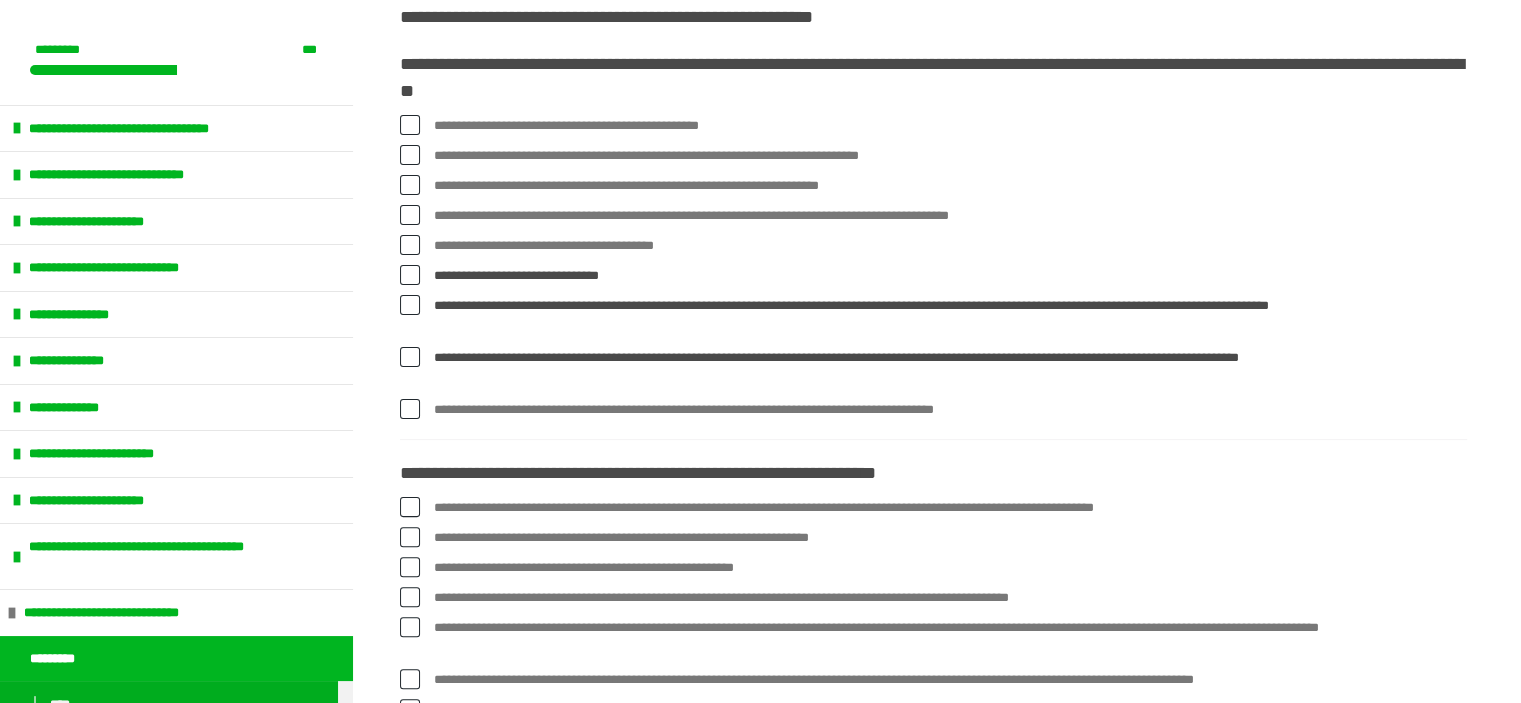 scroll, scrollTop: 437, scrollLeft: 0, axis: vertical 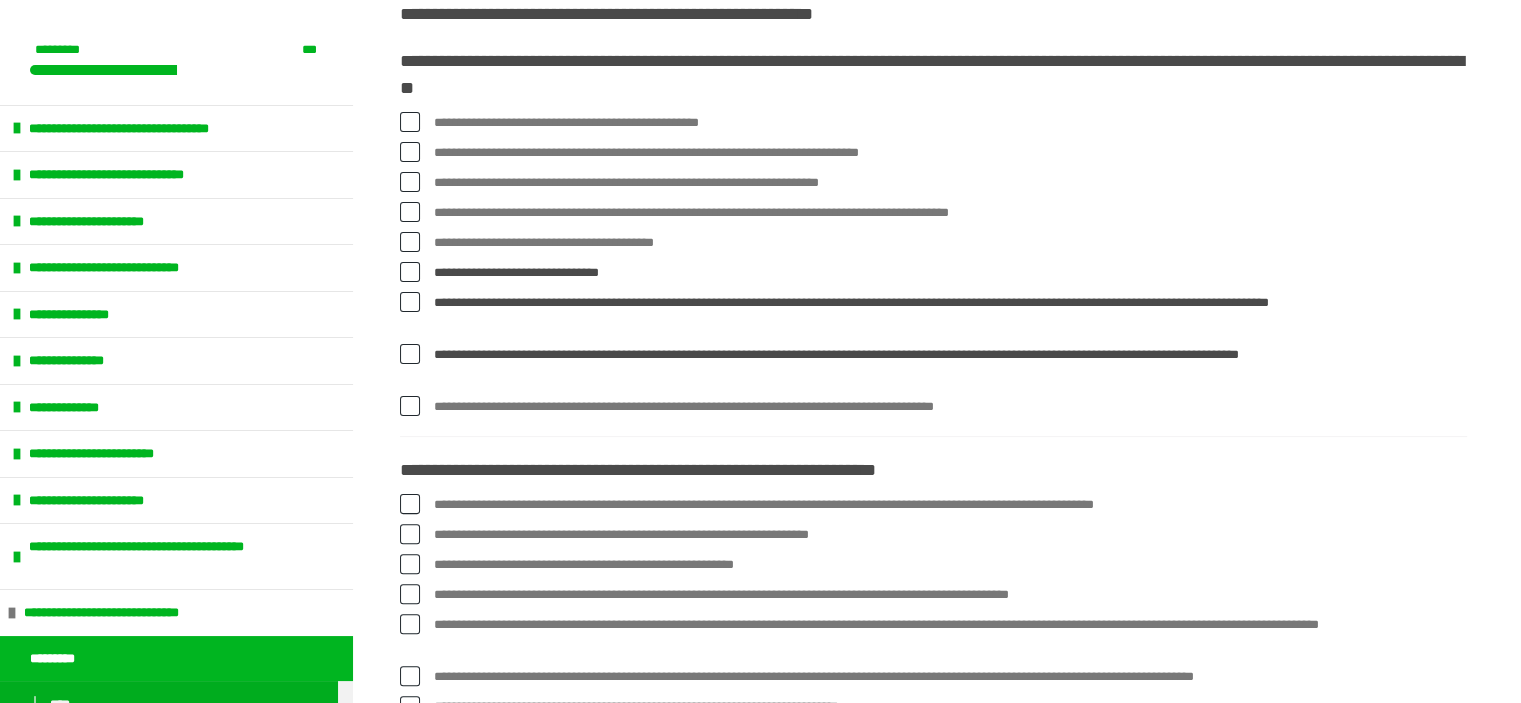 click at bounding box center (410, 406) 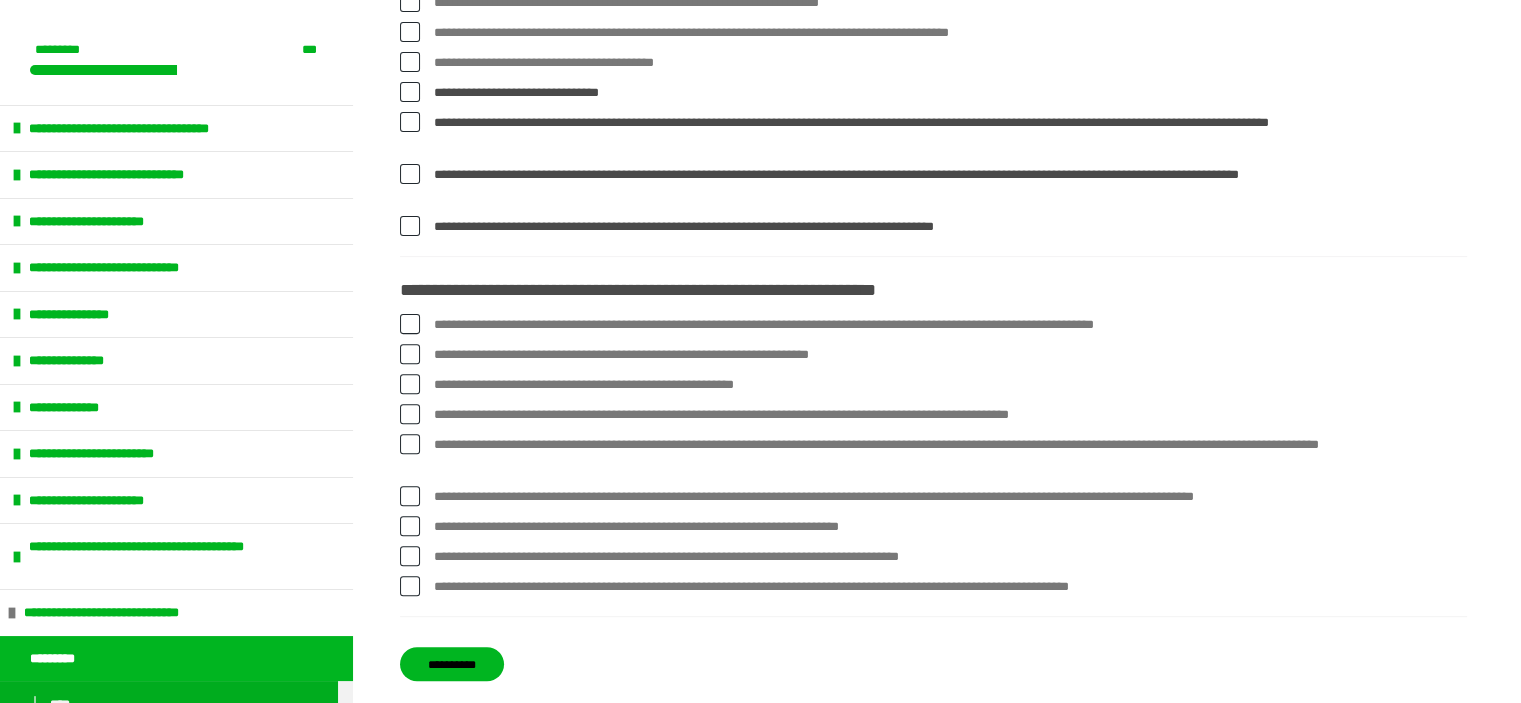 scroll, scrollTop: 631, scrollLeft: 0, axis: vertical 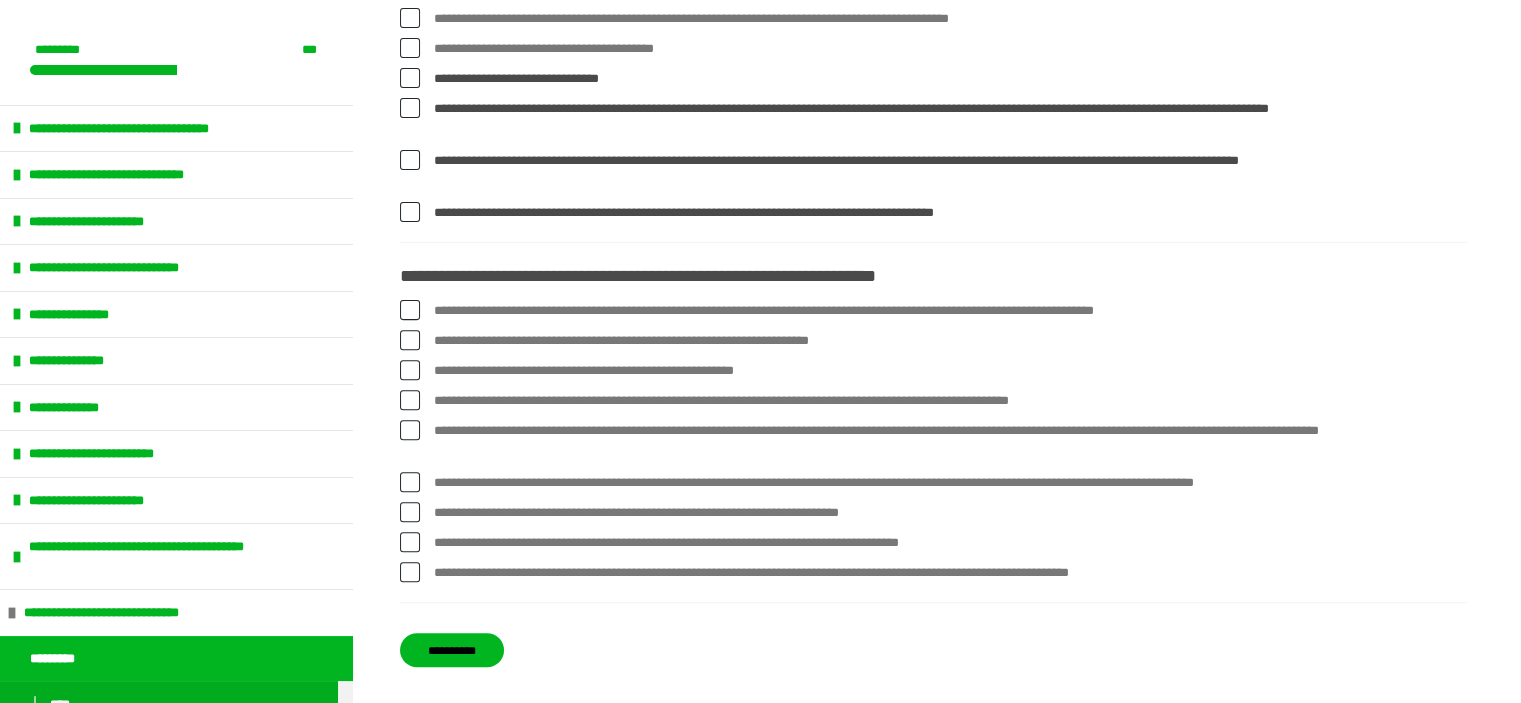 click at bounding box center (410, 400) 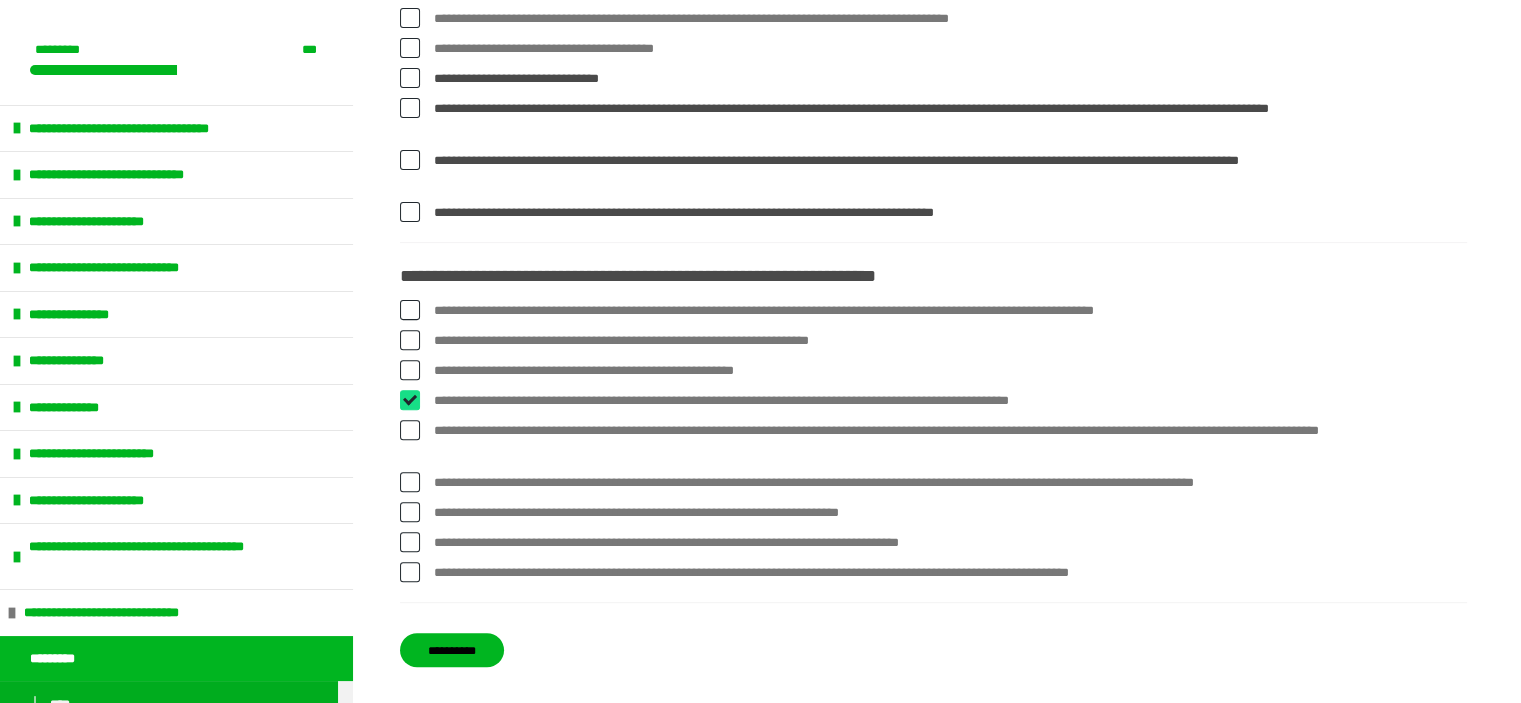 checkbox on "****" 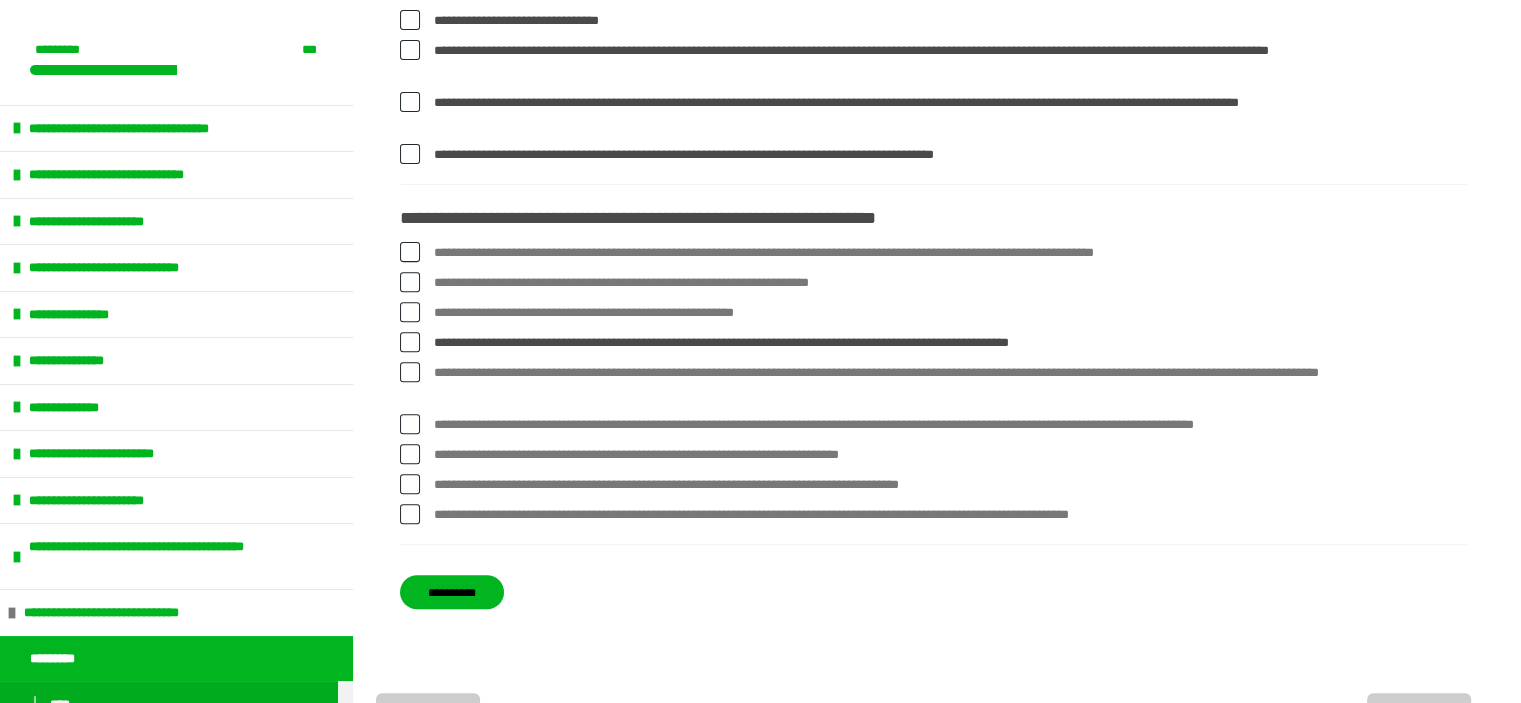 scroll, scrollTop: 692, scrollLeft: 0, axis: vertical 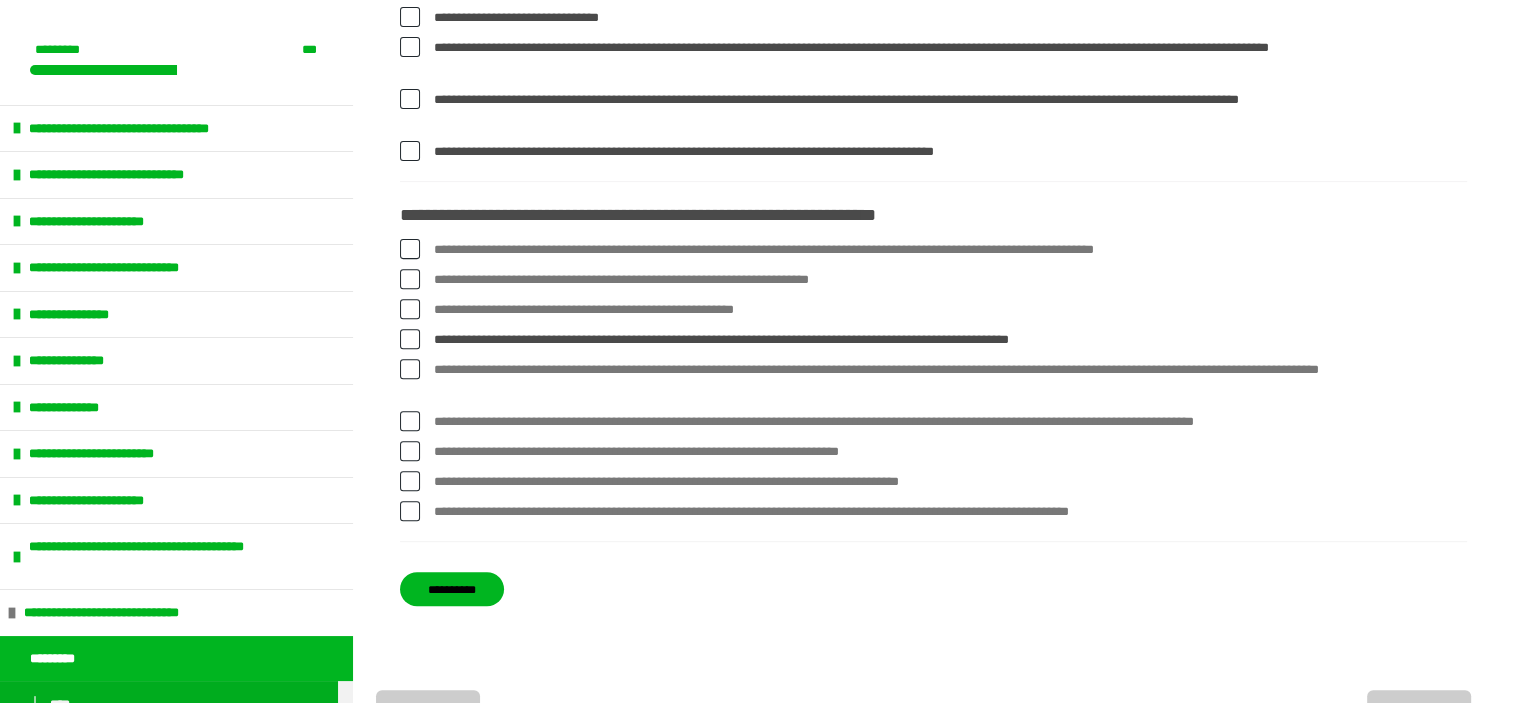 click at bounding box center [410, 369] 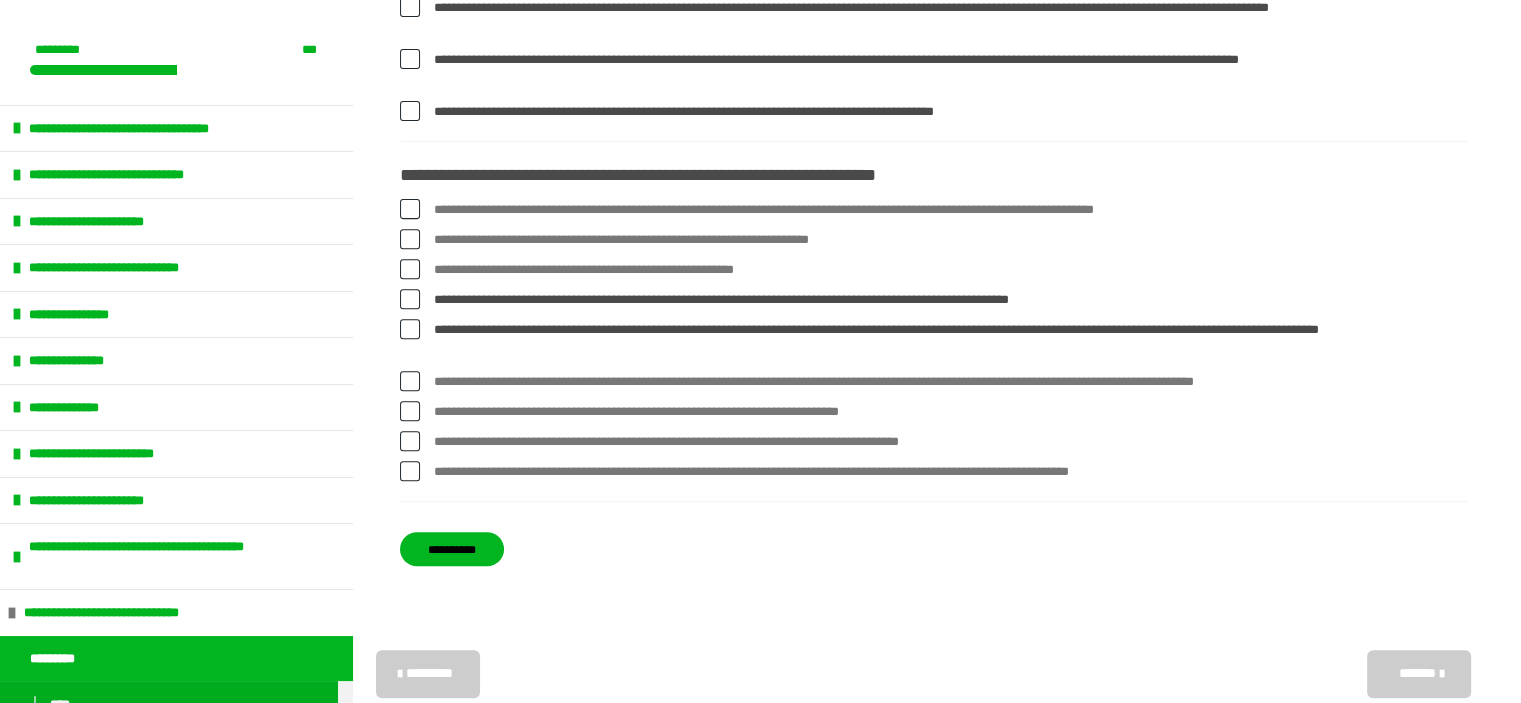 scroll, scrollTop: 733, scrollLeft: 0, axis: vertical 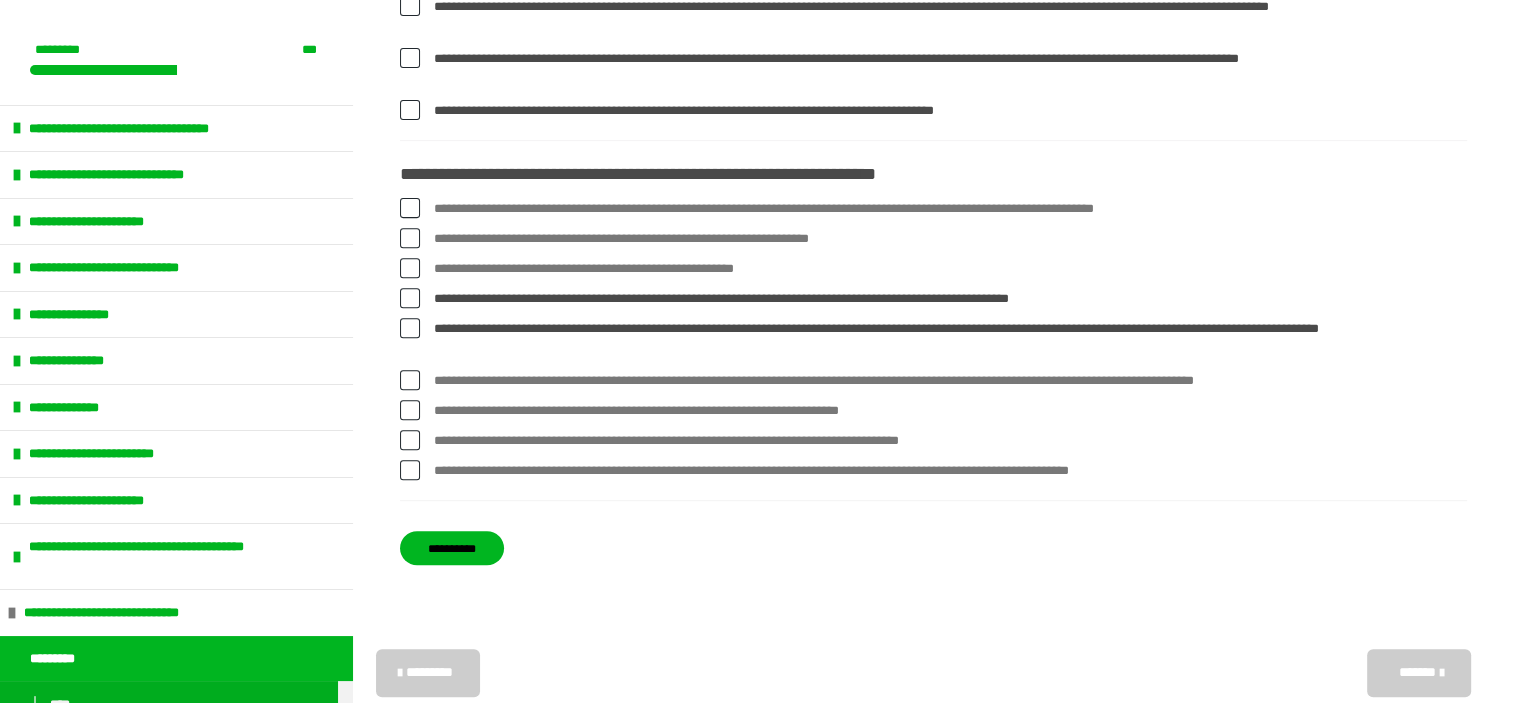 click at bounding box center (410, 380) 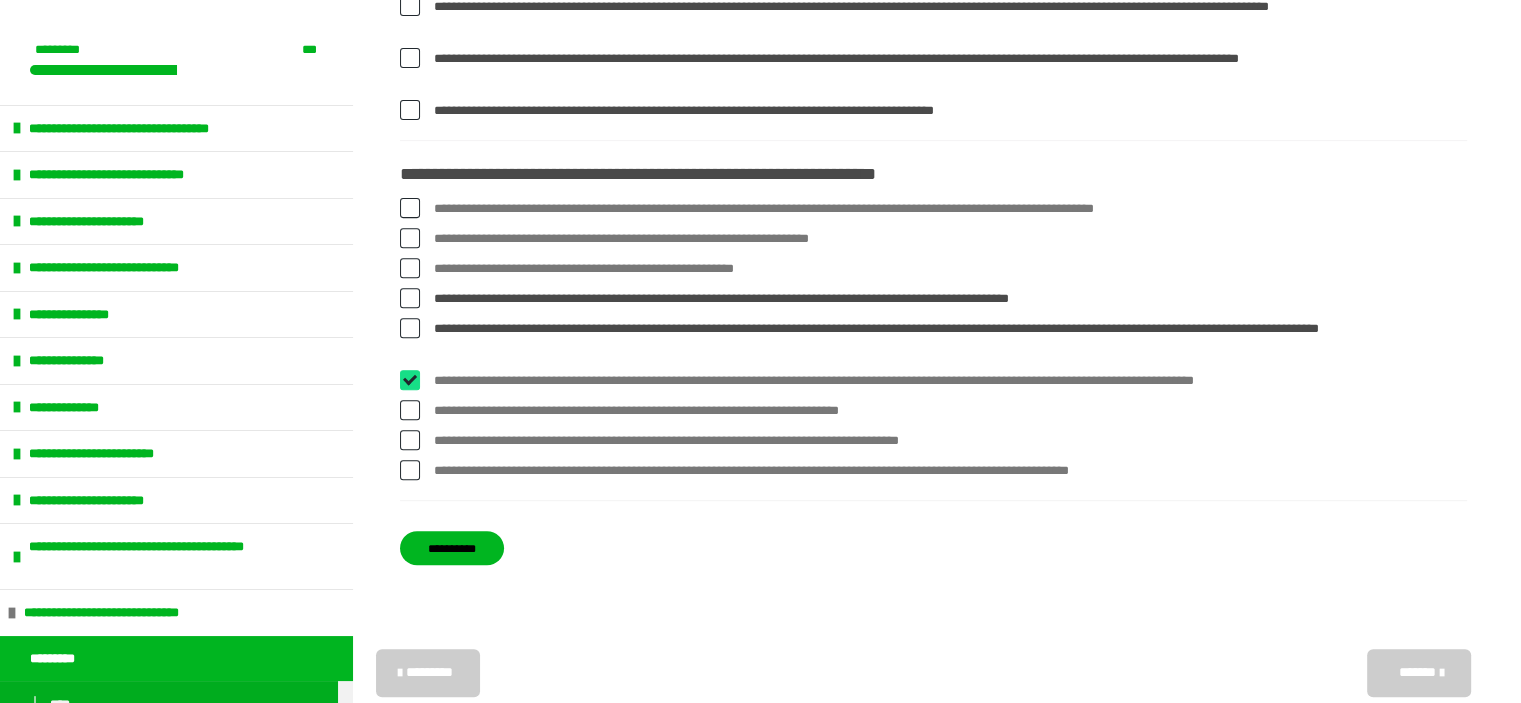 checkbox on "****" 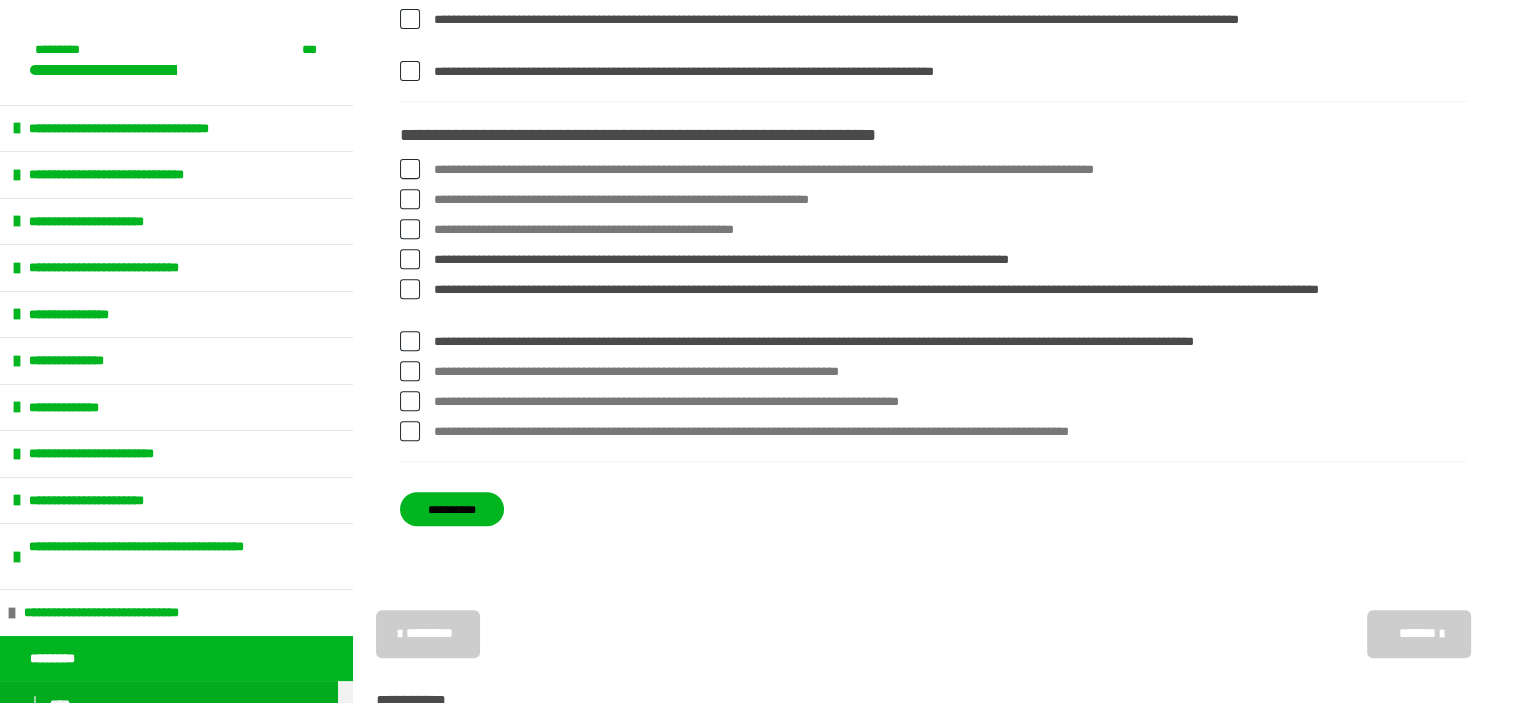 scroll, scrollTop: 774, scrollLeft: 0, axis: vertical 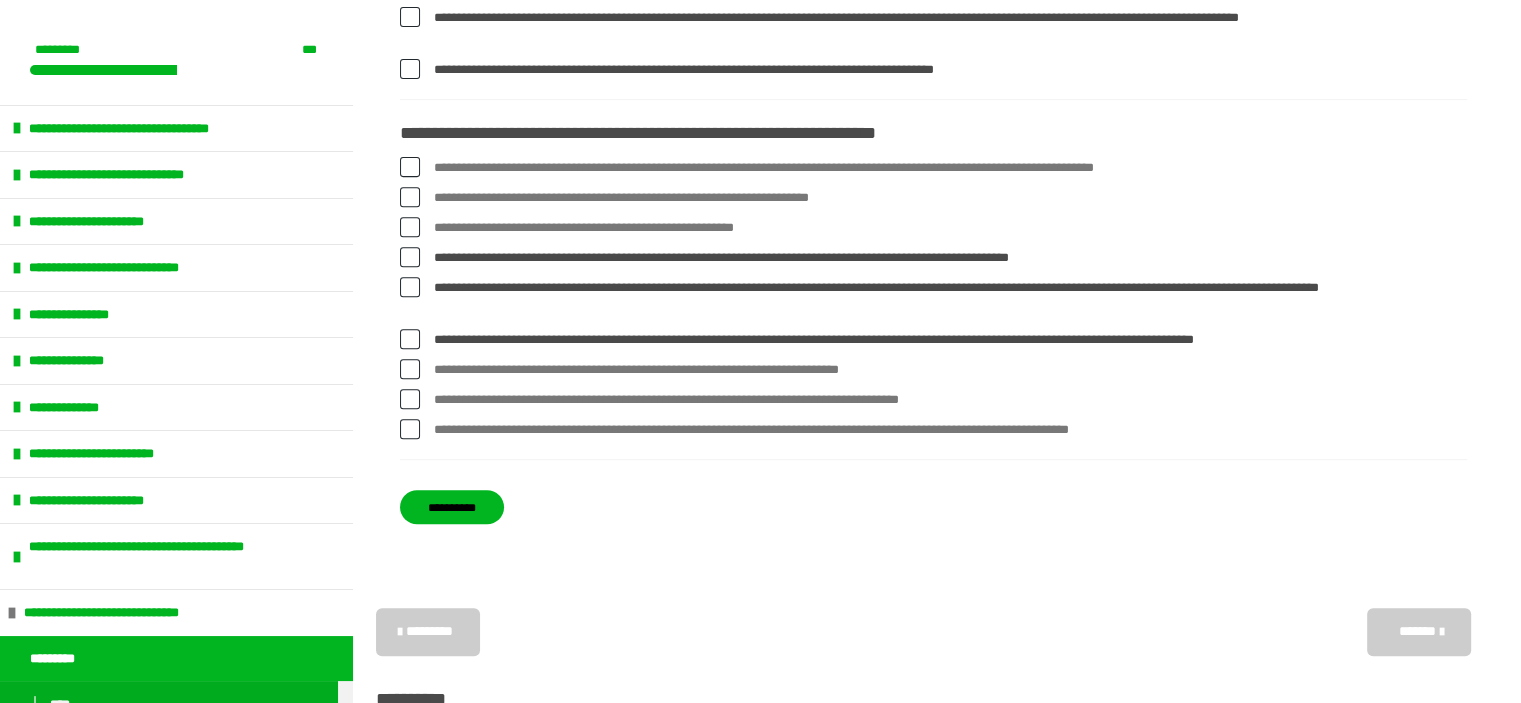 click at bounding box center (410, 369) 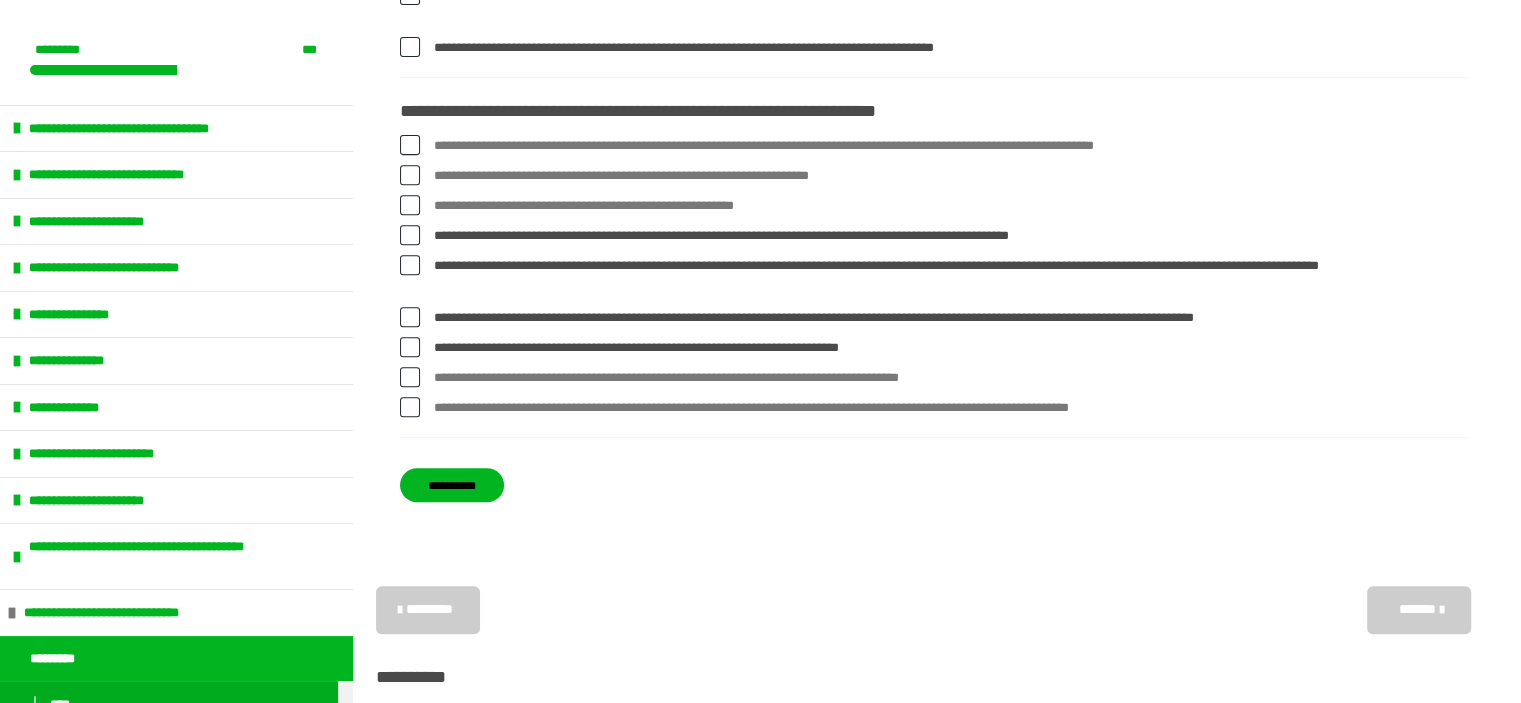 scroll, scrollTop: 797, scrollLeft: 0, axis: vertical 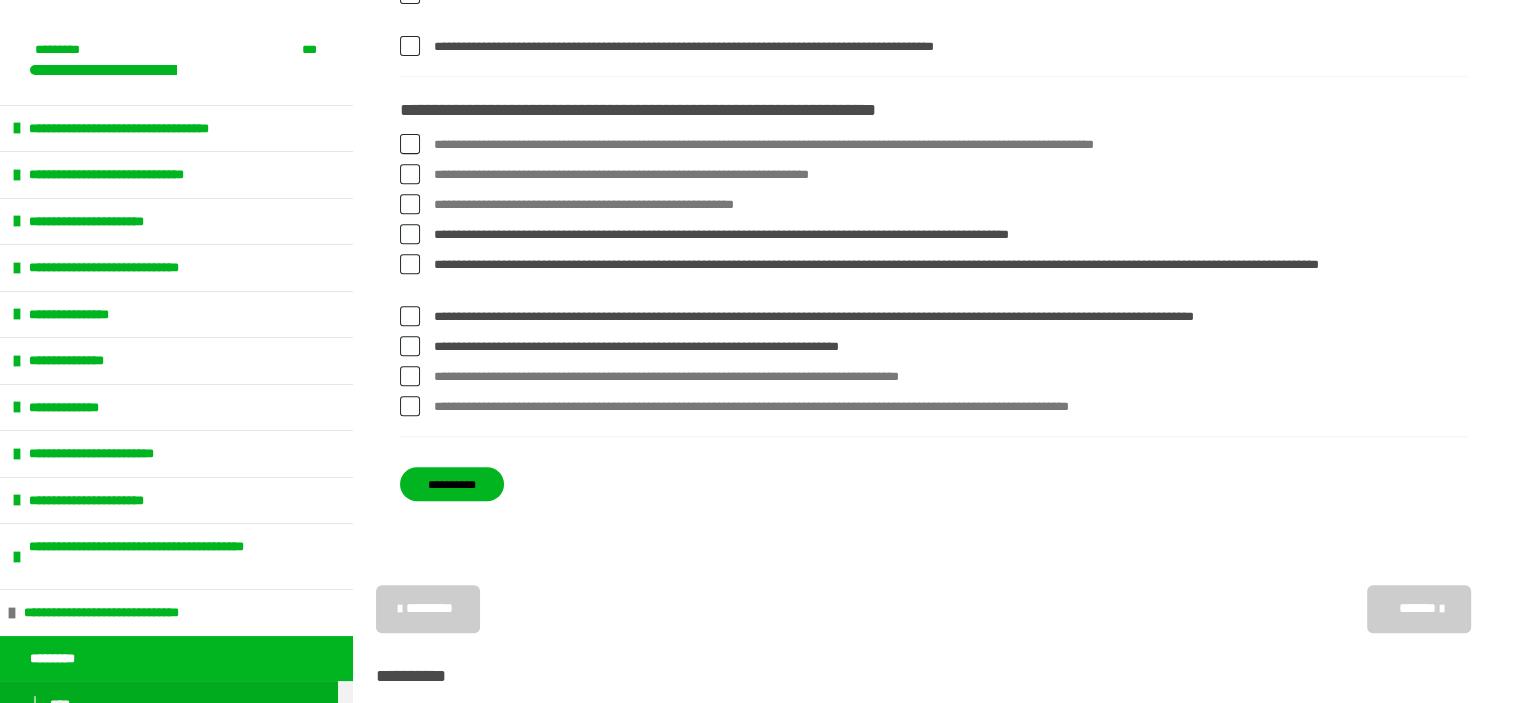 click at bounding box center [410, 376] 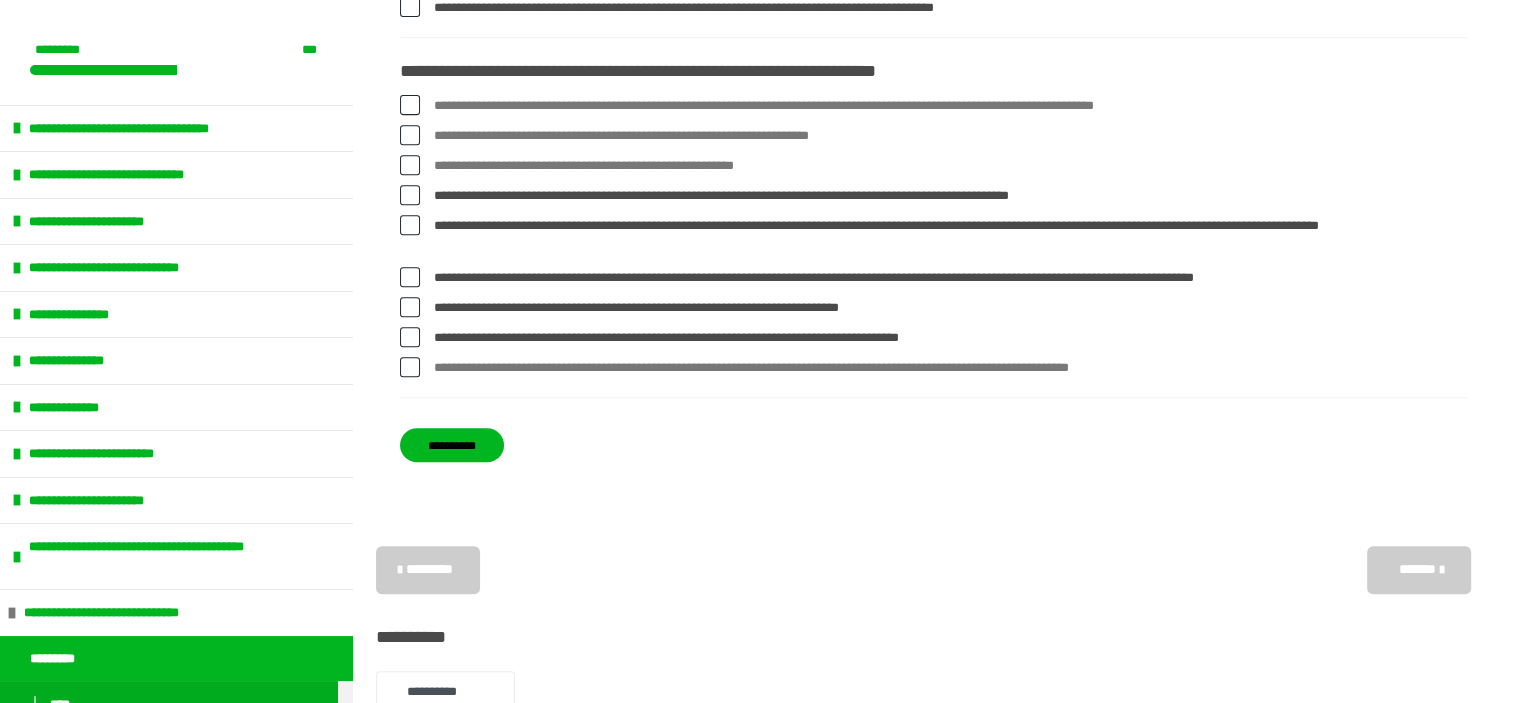 scroll, scrollTop: 837, scrollLeft: 0, axis: vertical 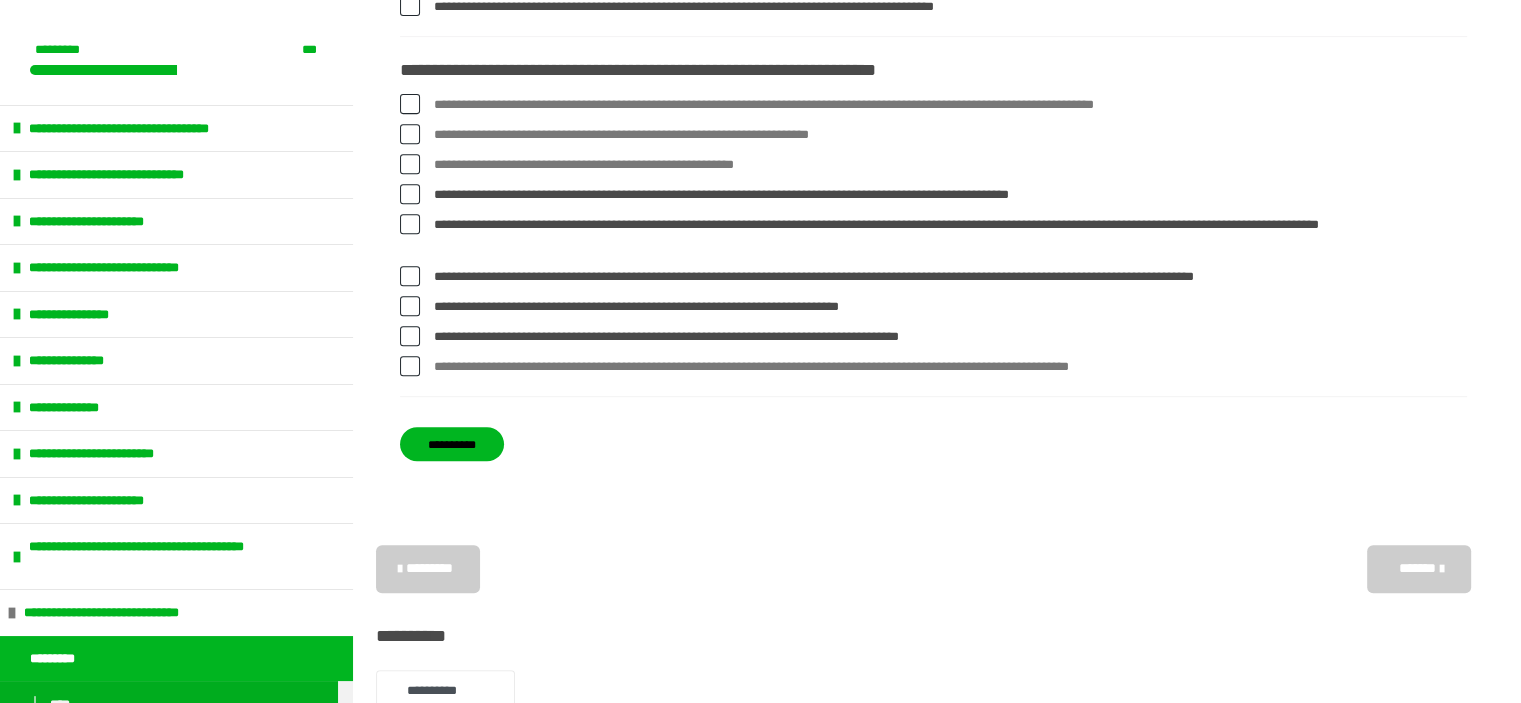 click on "**********" at bounding box center [933, 367] 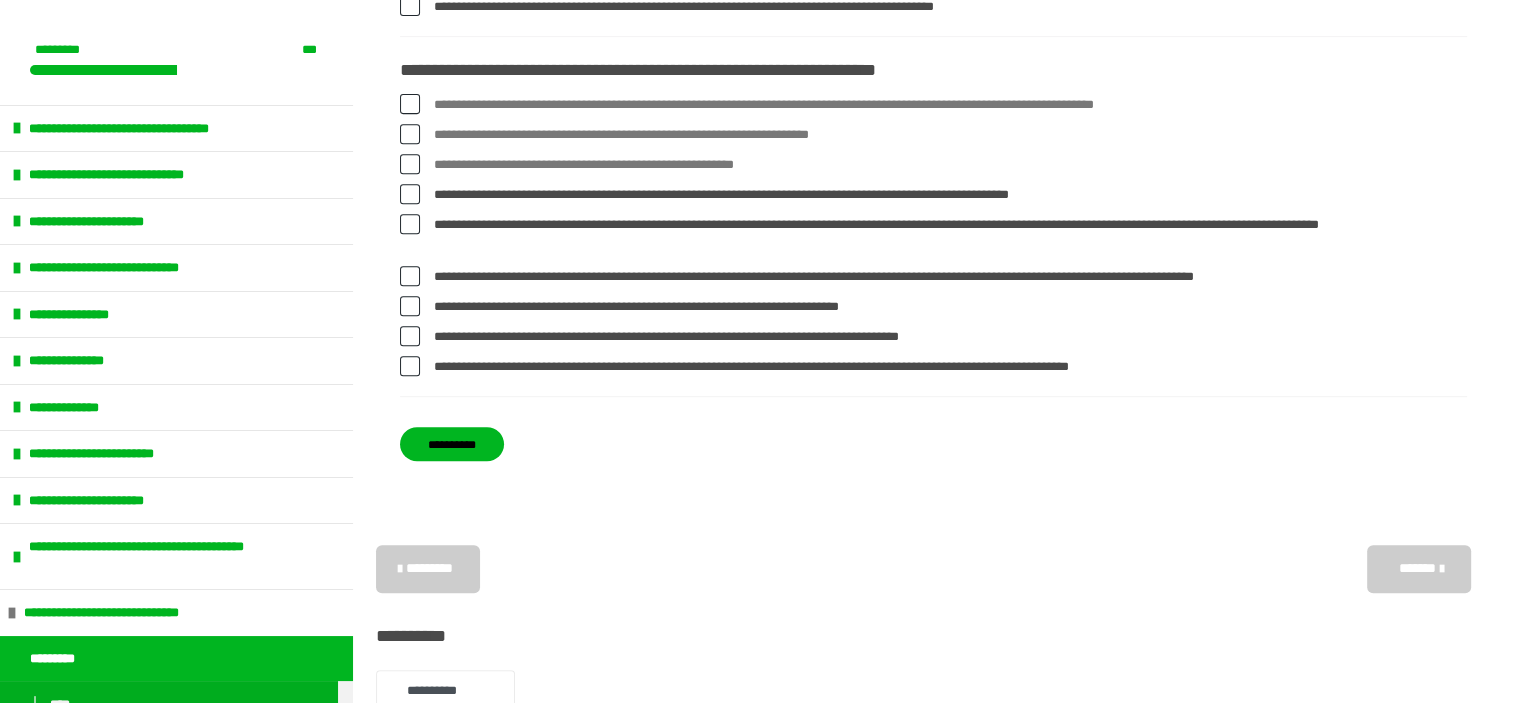 click on "**********" at bounding box center [452, 444] 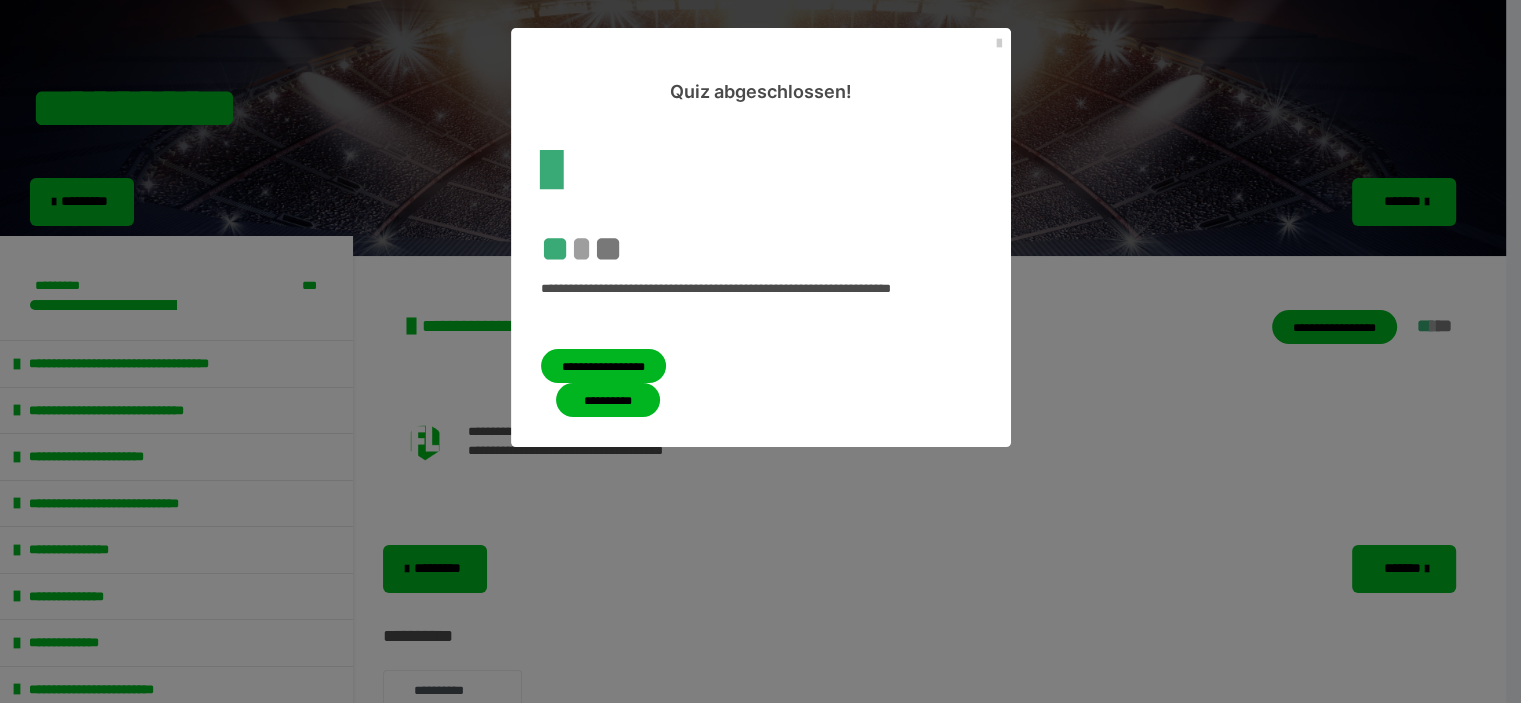 scroll, scrollTop: 1707, scrollLeft: 0, axis: vertical 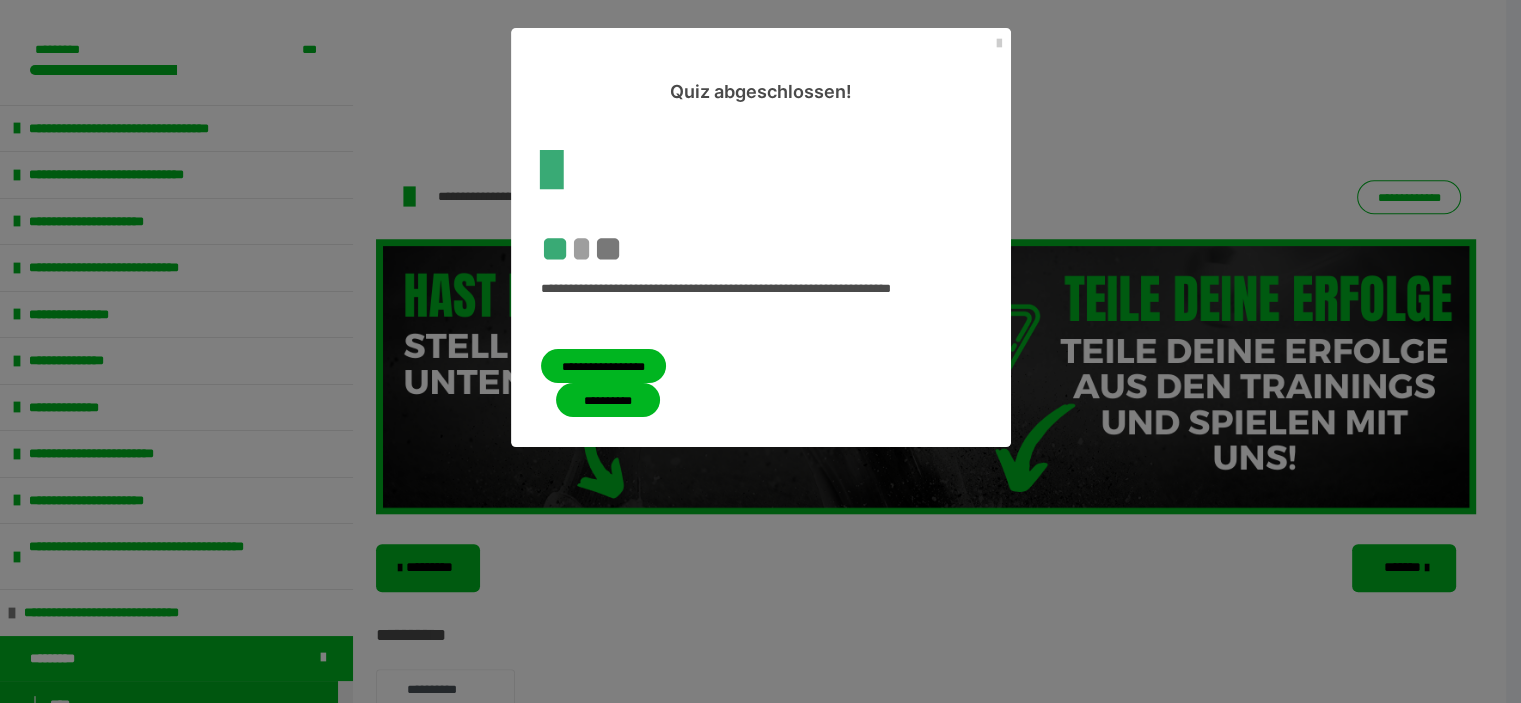 click on "**********" at bounding box center [603, 366] 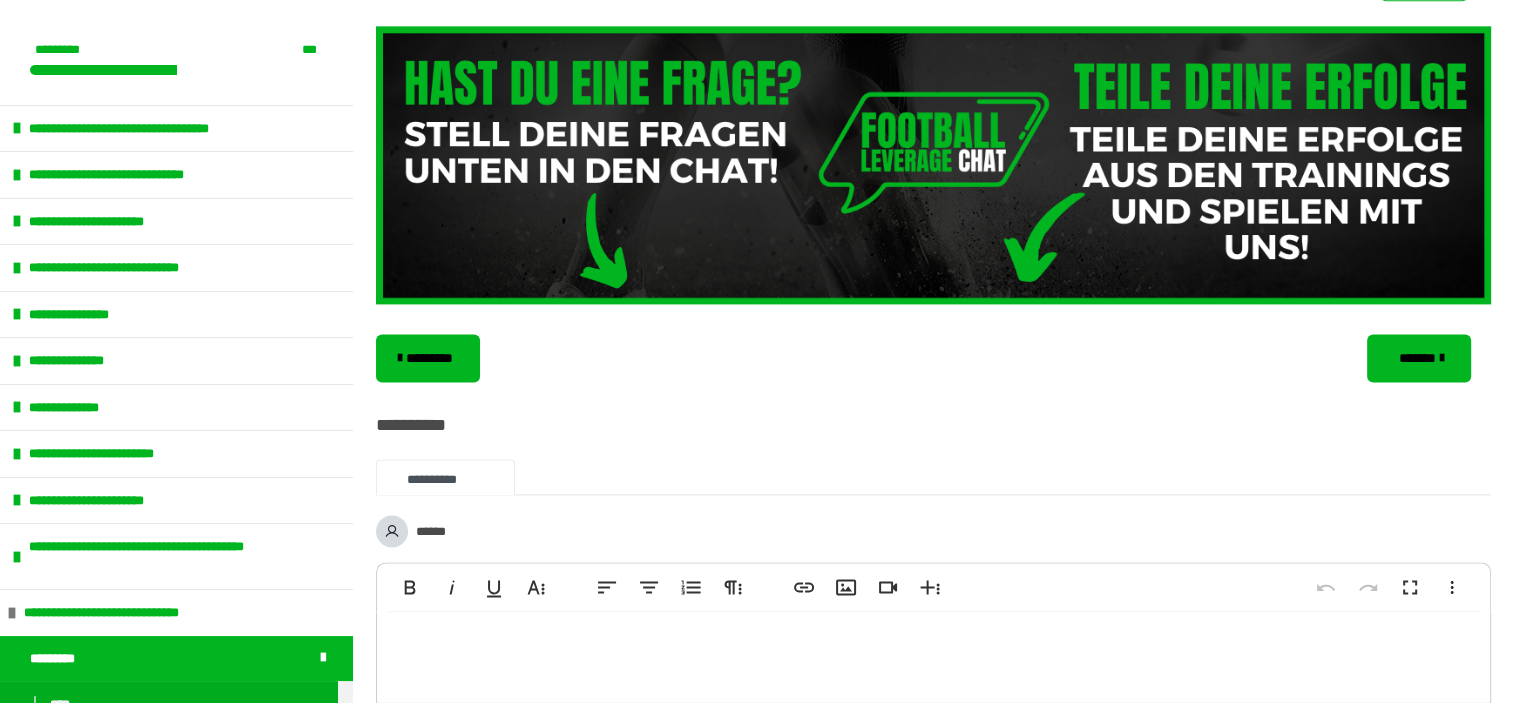 scroll, scrollTop: 2724, scrollLeft: 0, axis: vertical 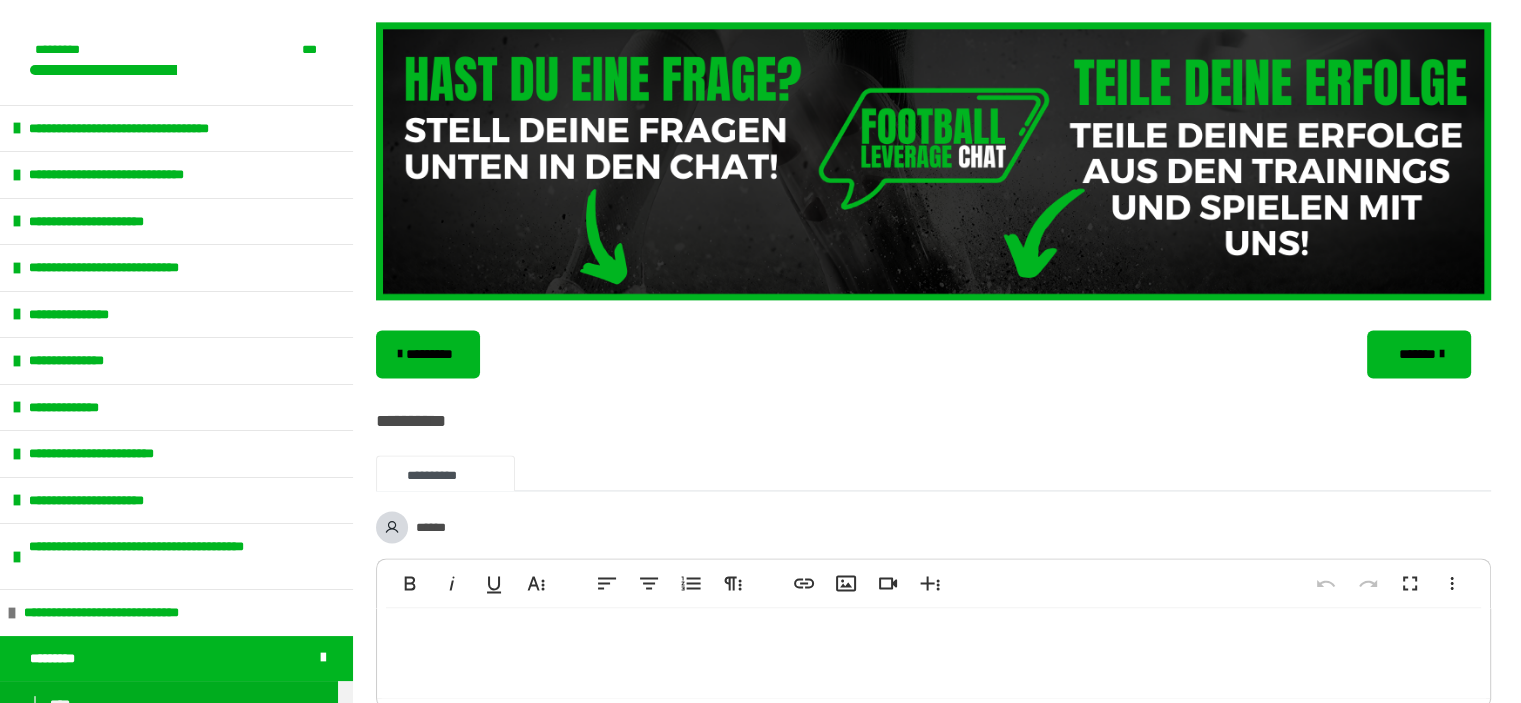 click on "*******" at bounding box center (1419, 354) 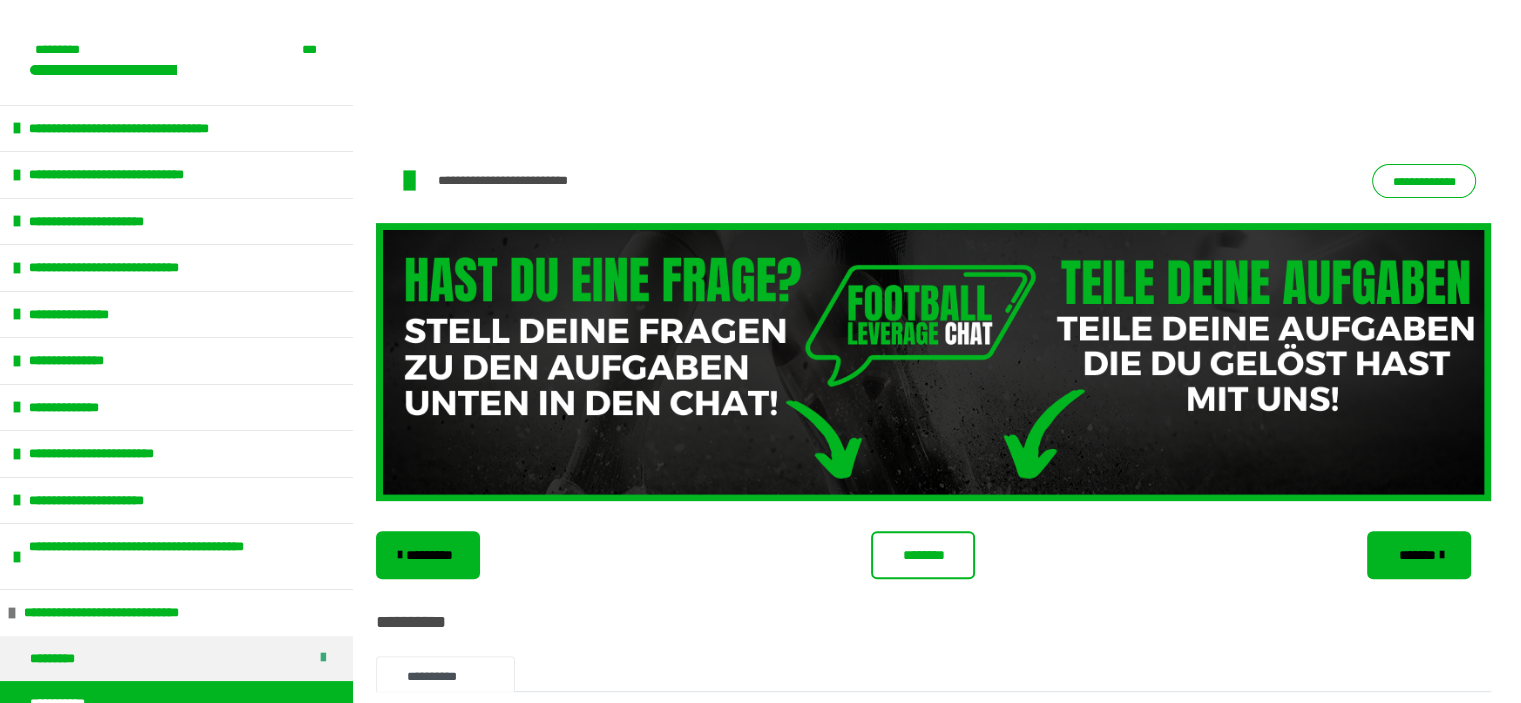 scroll, scrollTop: 635, scrollLeft: 0, axis: vertical 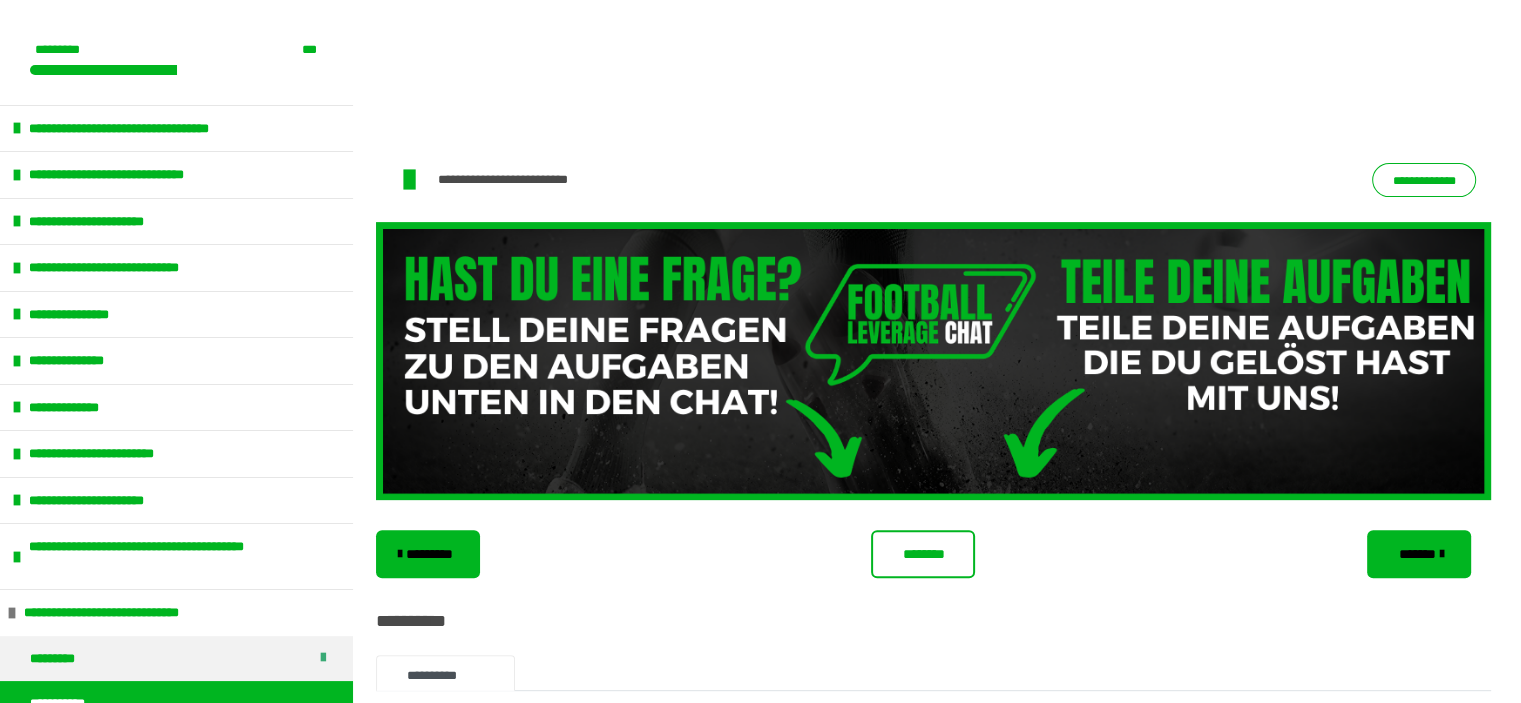 click on "**********" at bounding box center [534, 180] 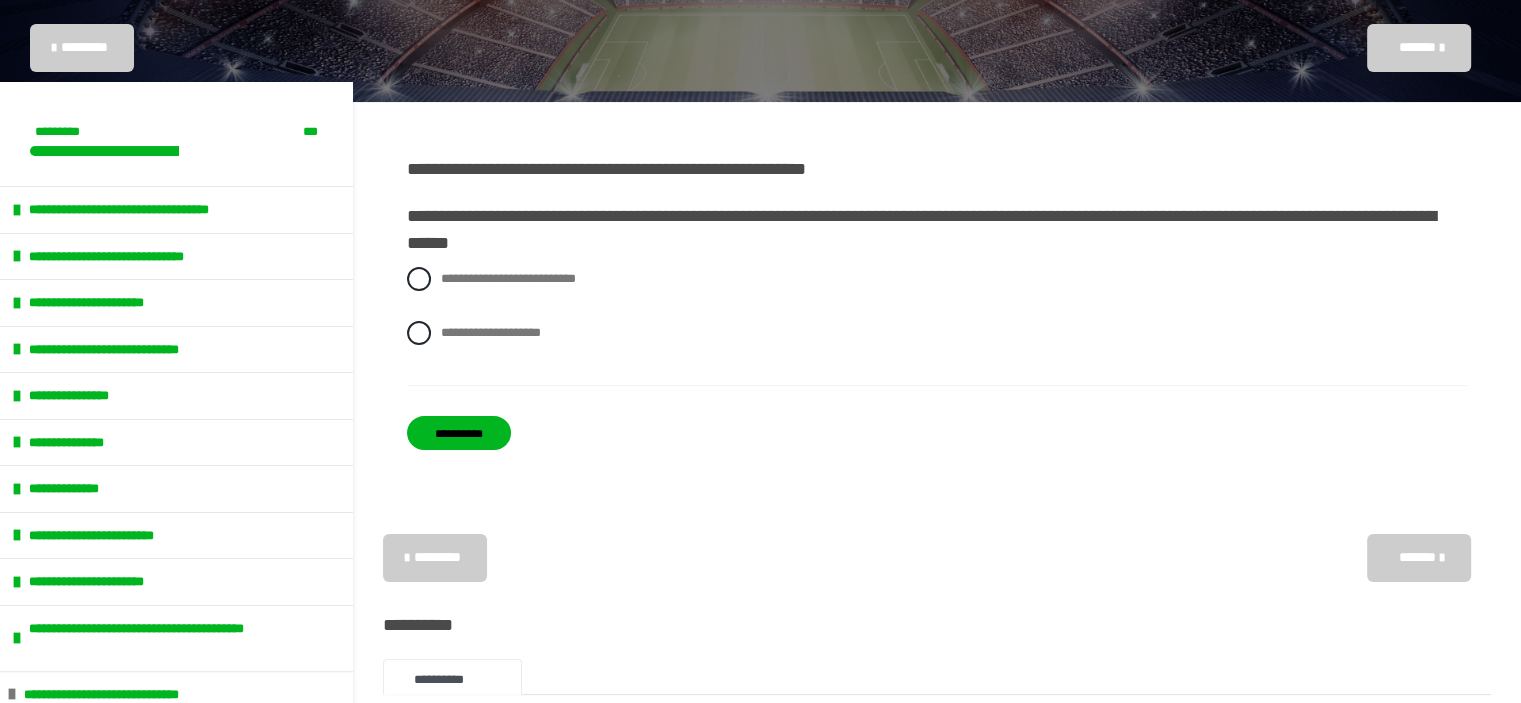 scroll, scrollTop: 274, scrollLeft: 0, axis: vertical 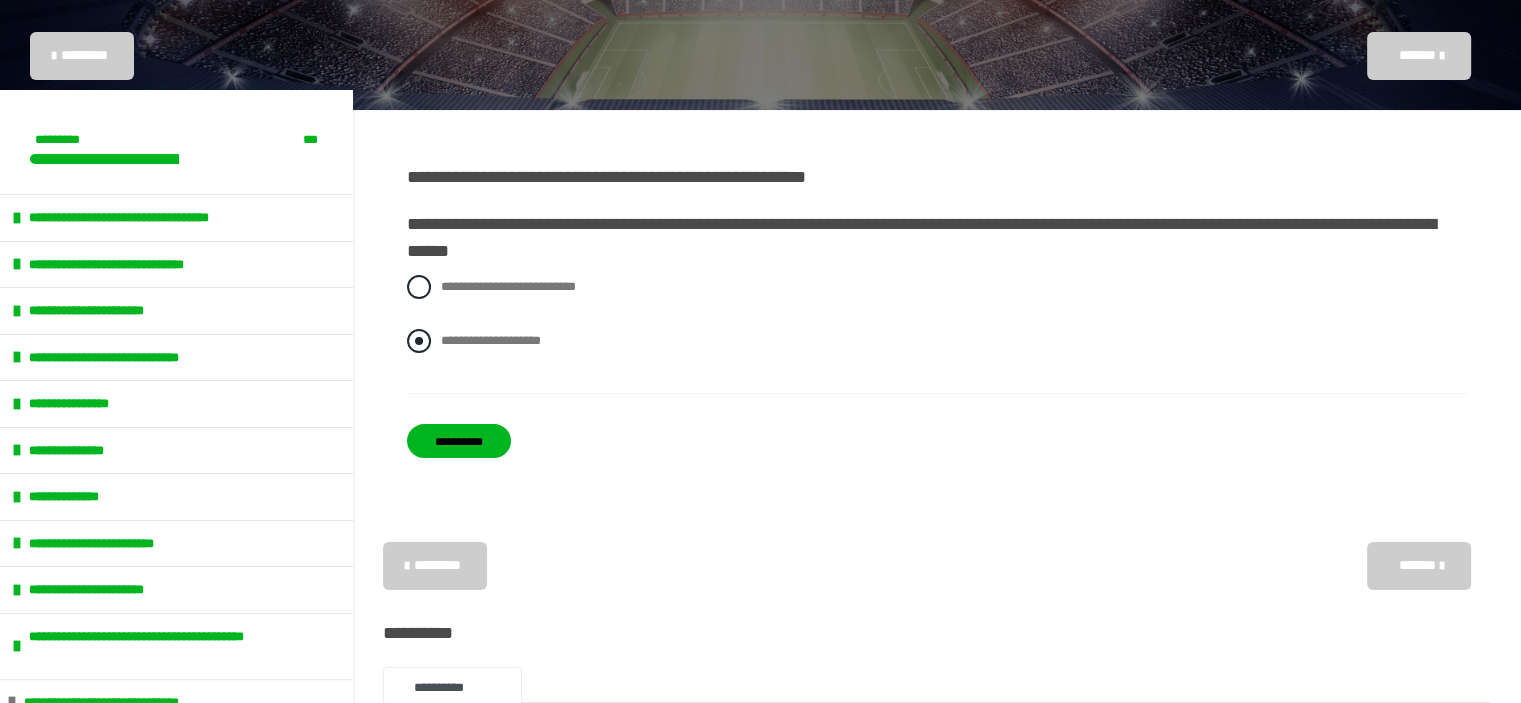 click on "**********" at bounding box center [491, 340] 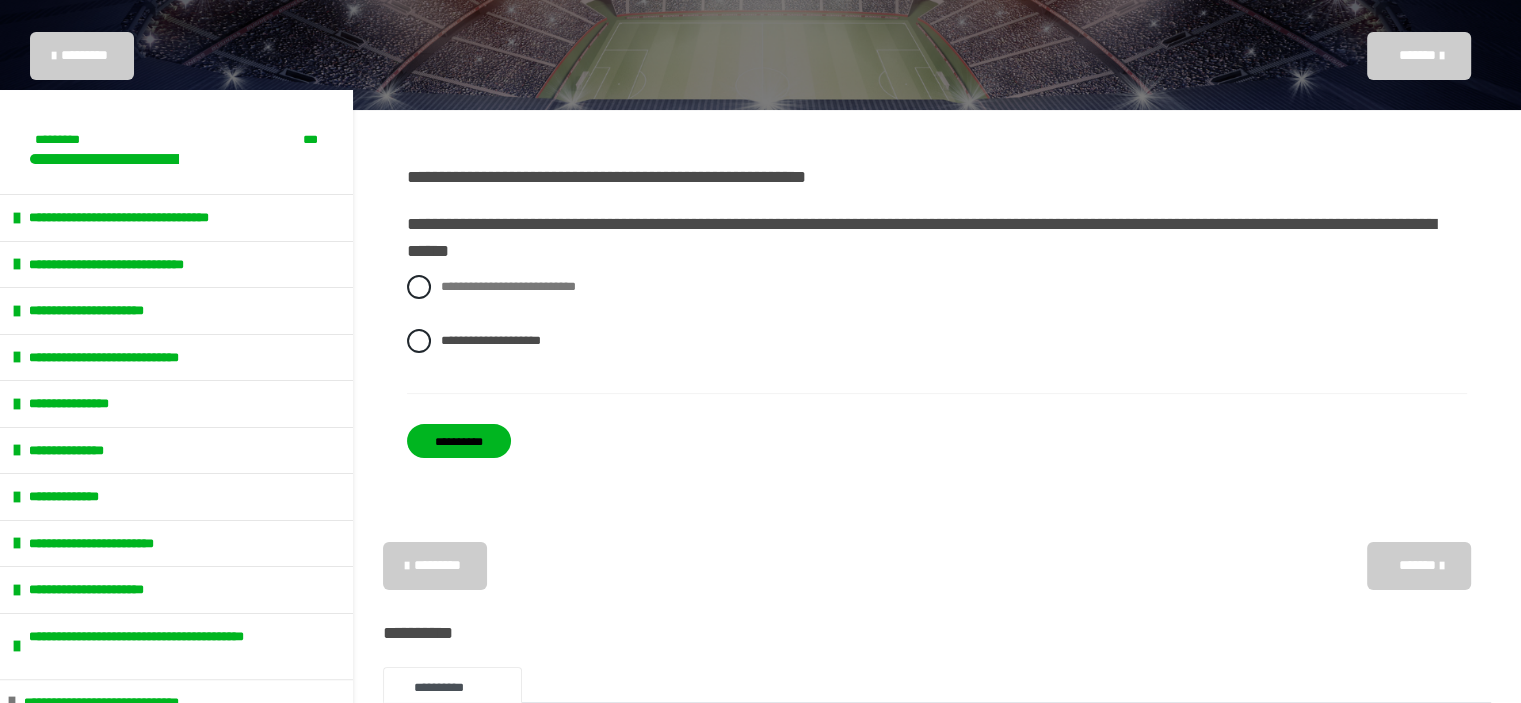 click on "**********" at bounding box center (459, 441) 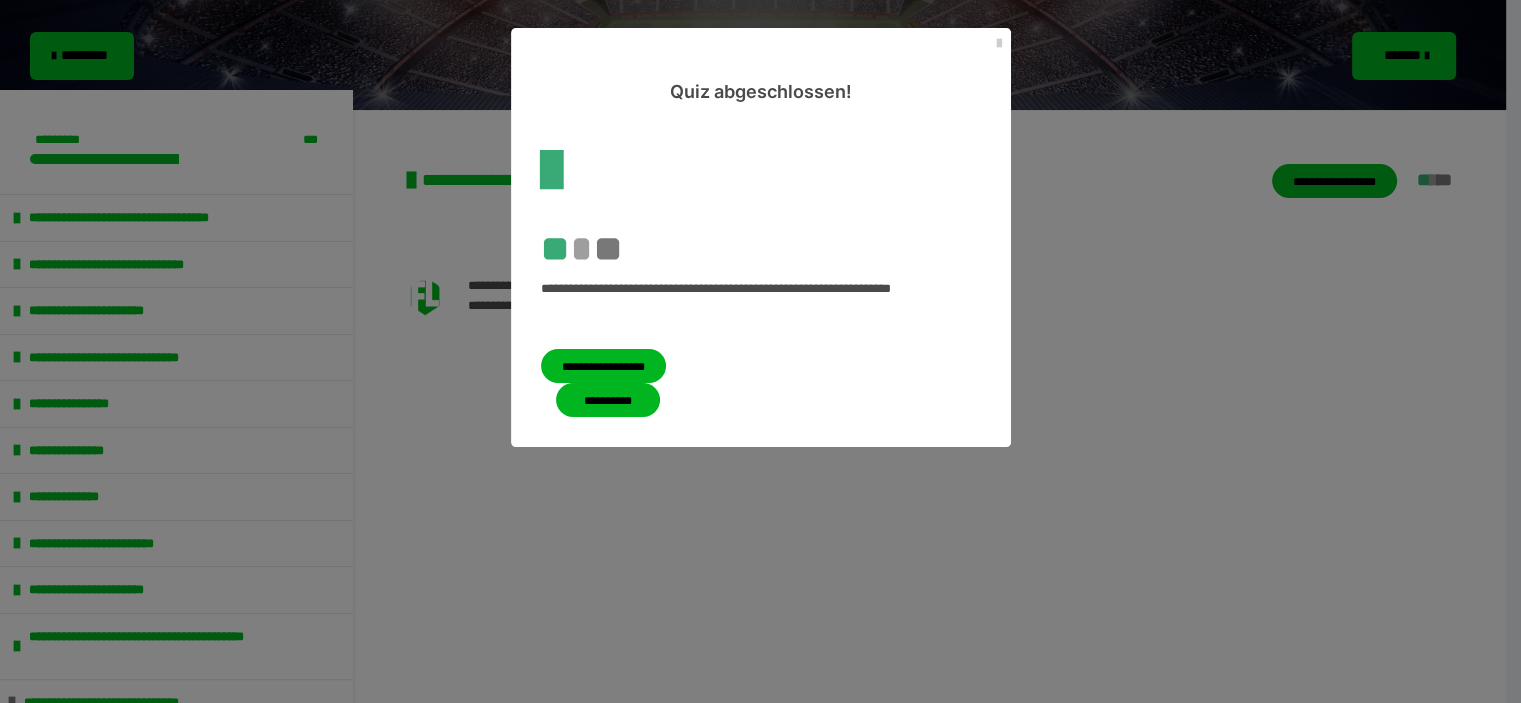 click on "**********" at bounding box center [608, 400] 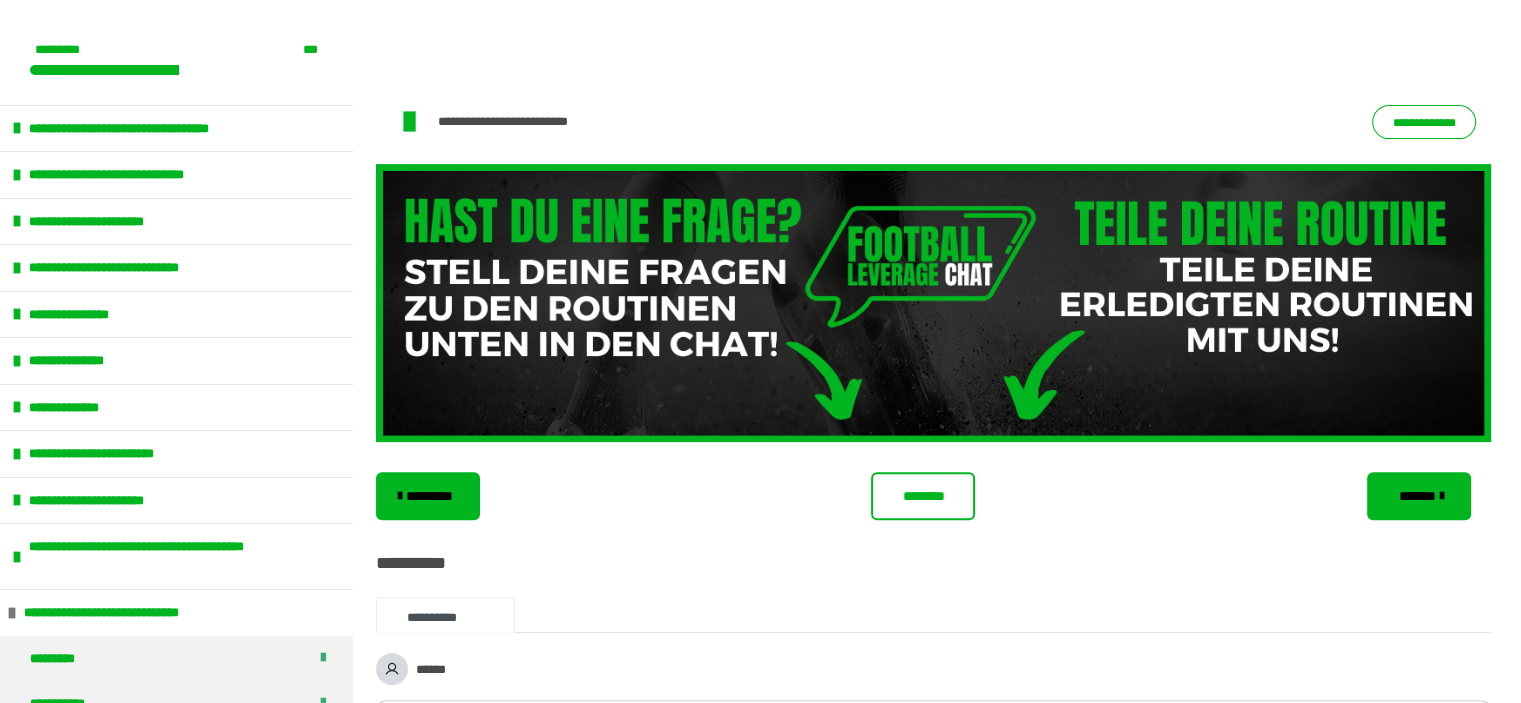 scroll, scrollTop: 725, scrollLeft: 0, axis: vertical 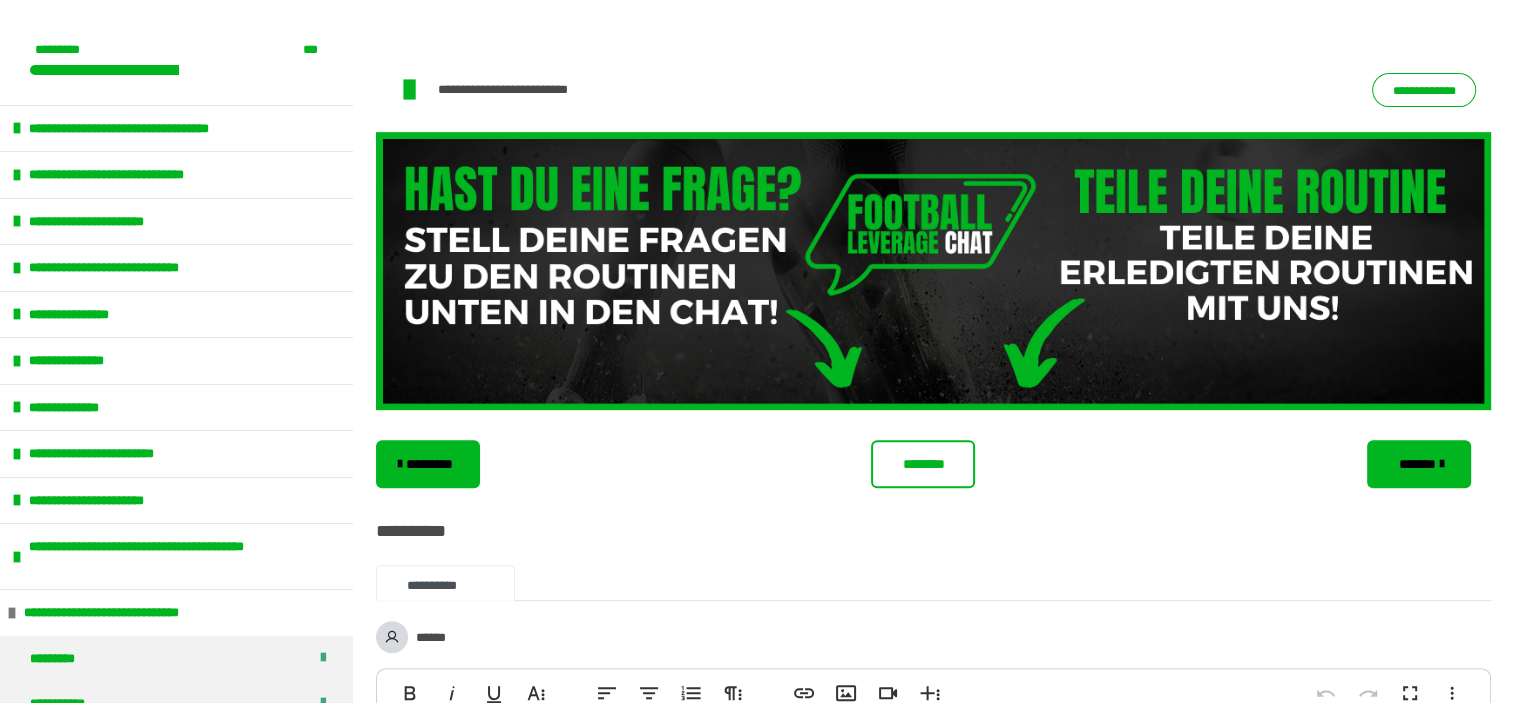 click on "********" at bounding box center [923, 464] 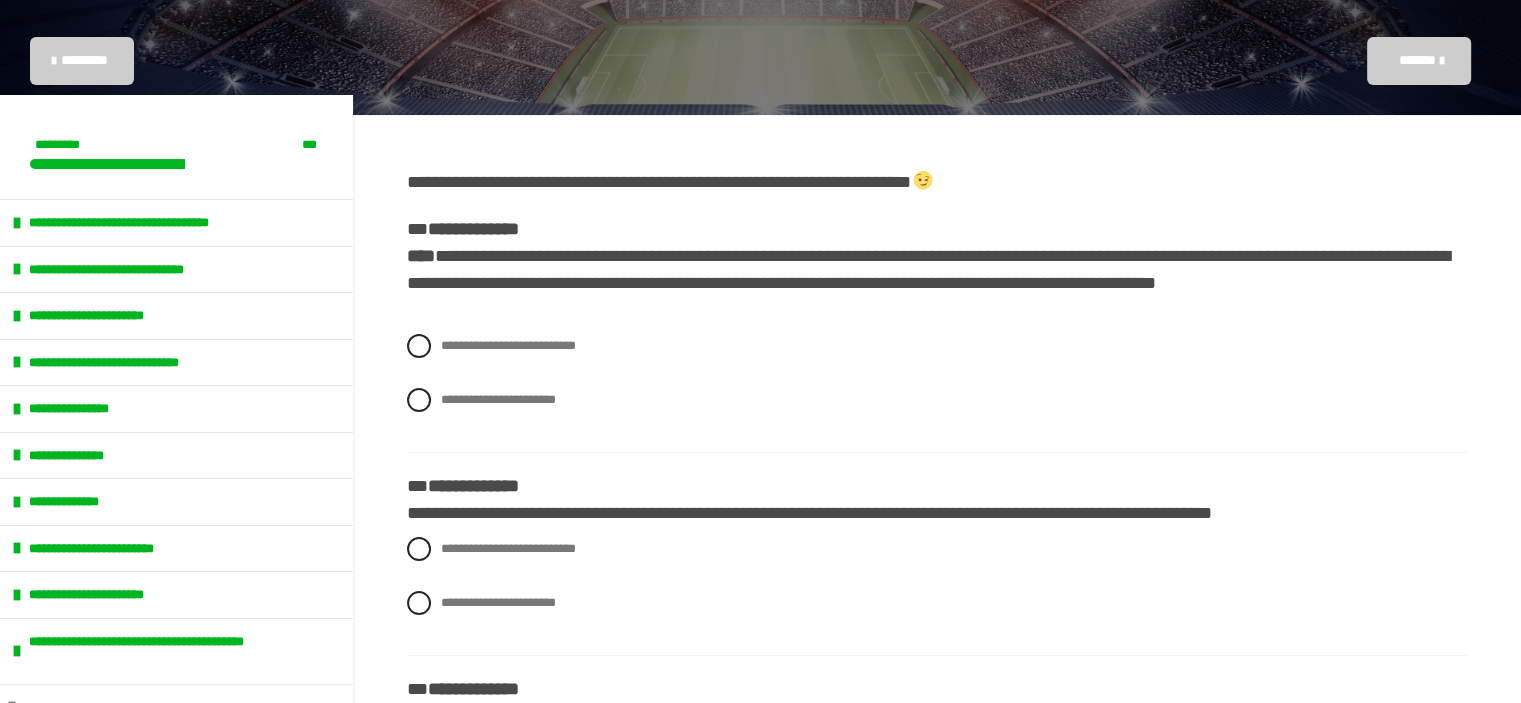scroll, scrollTop: 266, scrollLeft: 0, axis: vertical 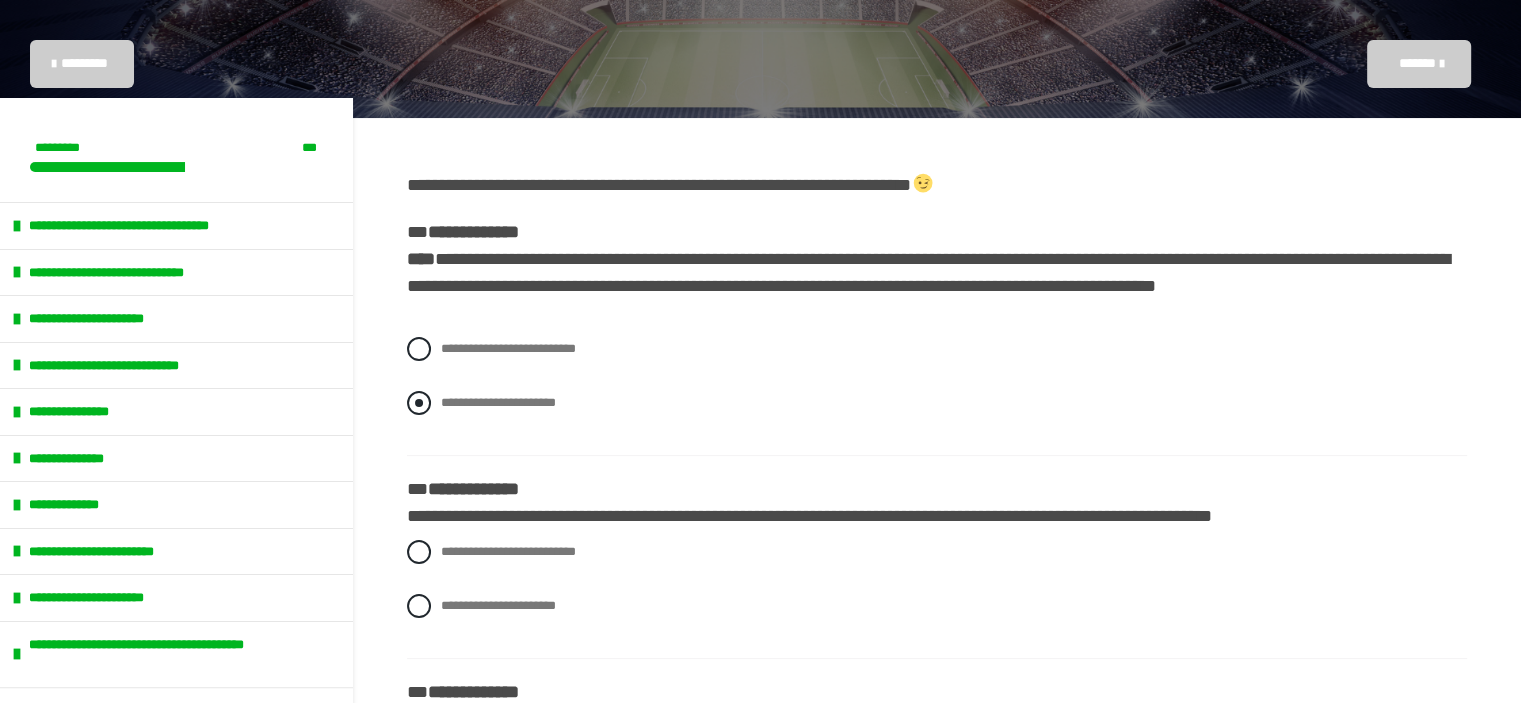 click on "**********" at bounding box center (937, 403) 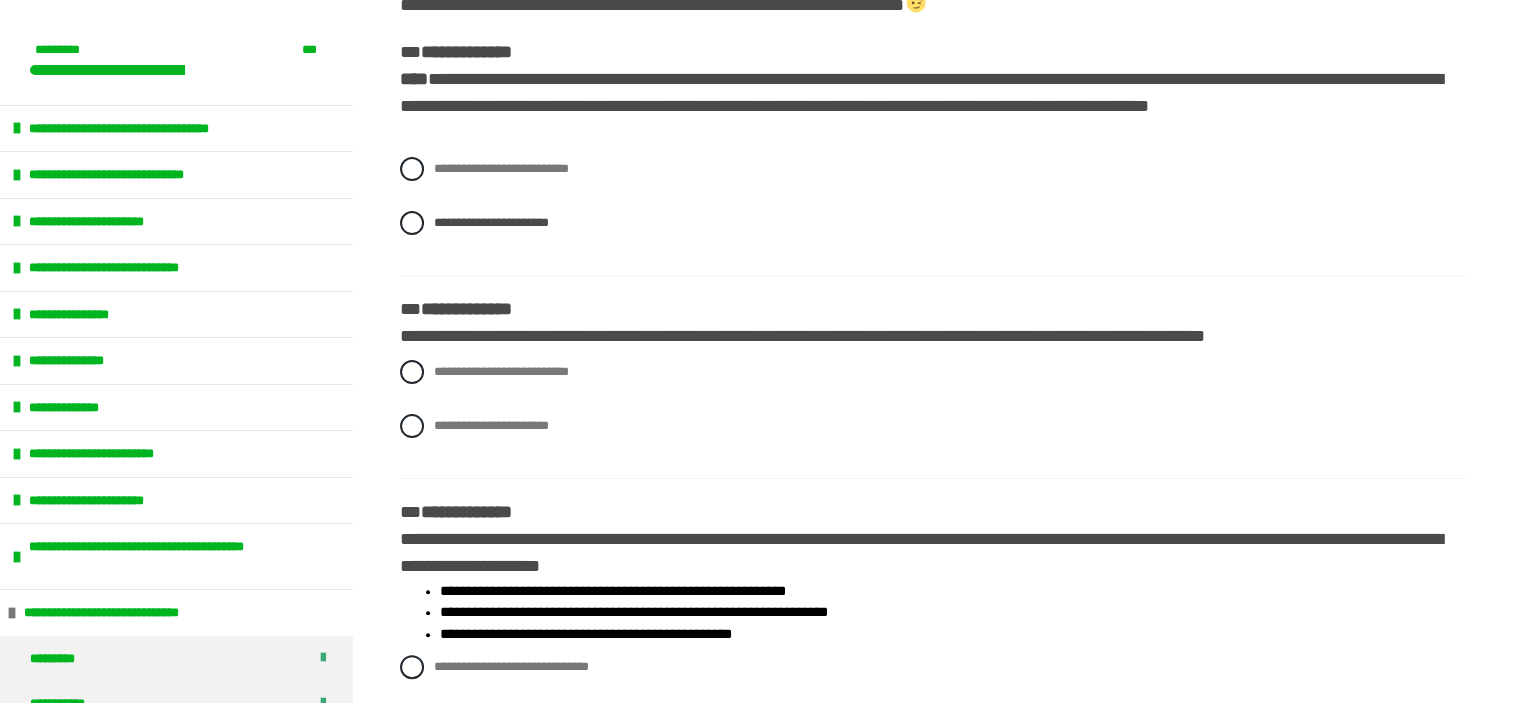 scroll, scrollTop: 454, scrollLeft: 0, axis: vertical 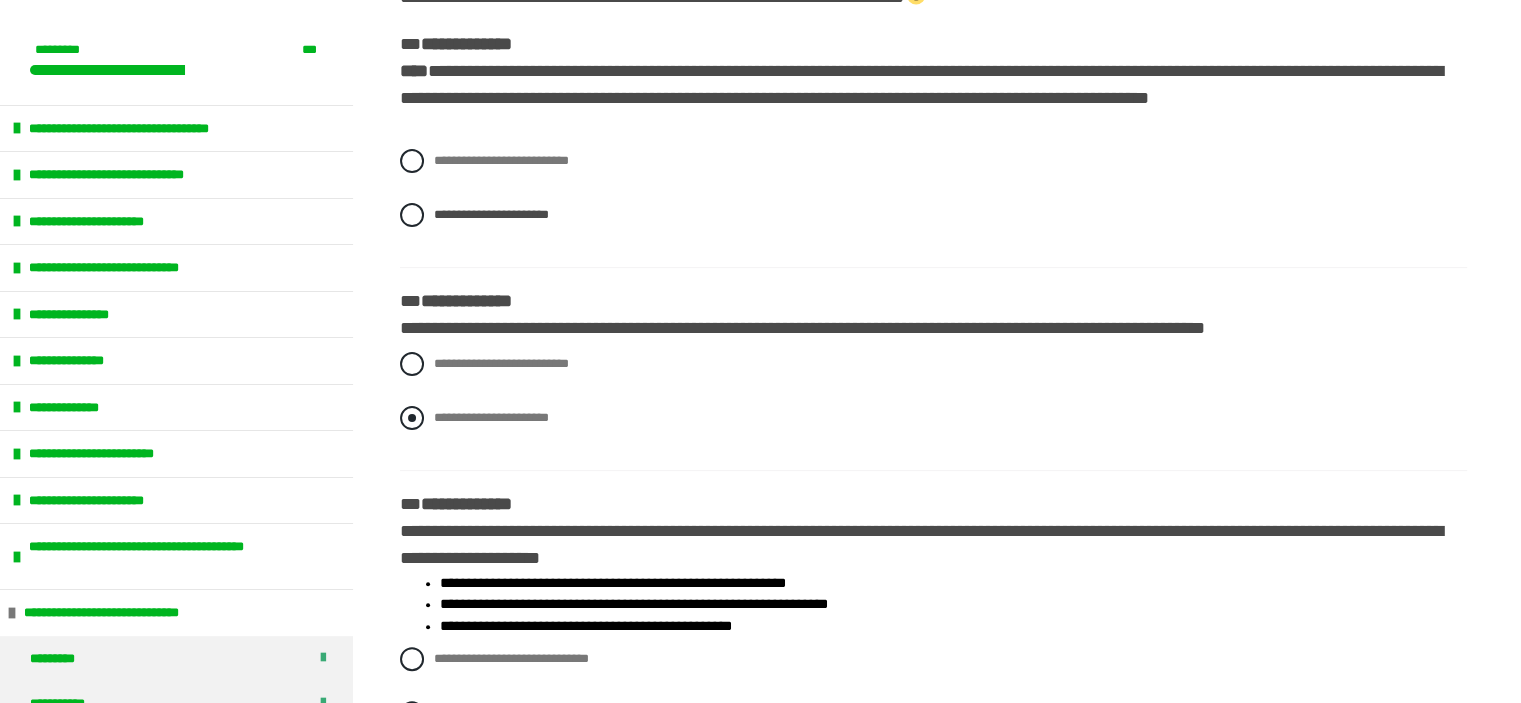 click at bounding box center (412, 418) 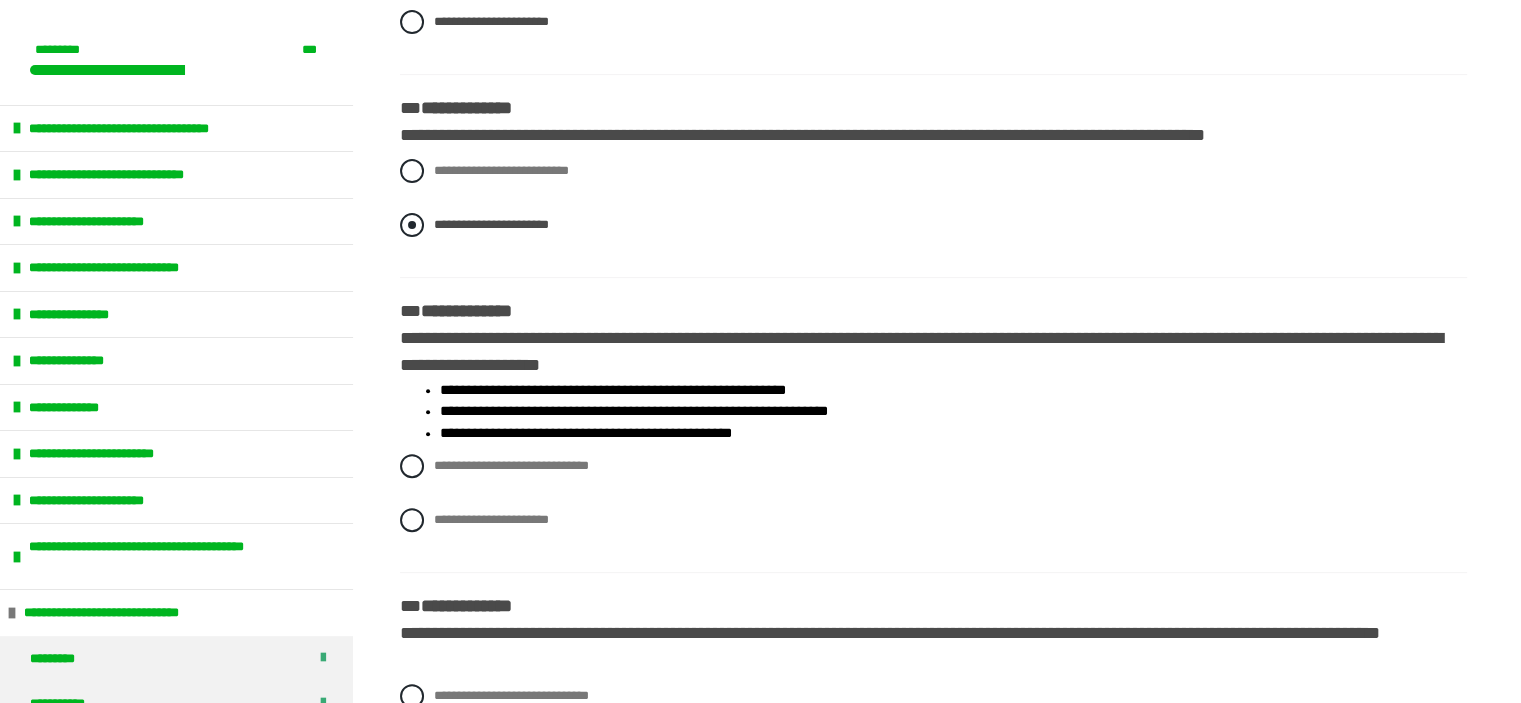 scroll, scrollTop: 651, scrollLeft: 0, axis: vertical 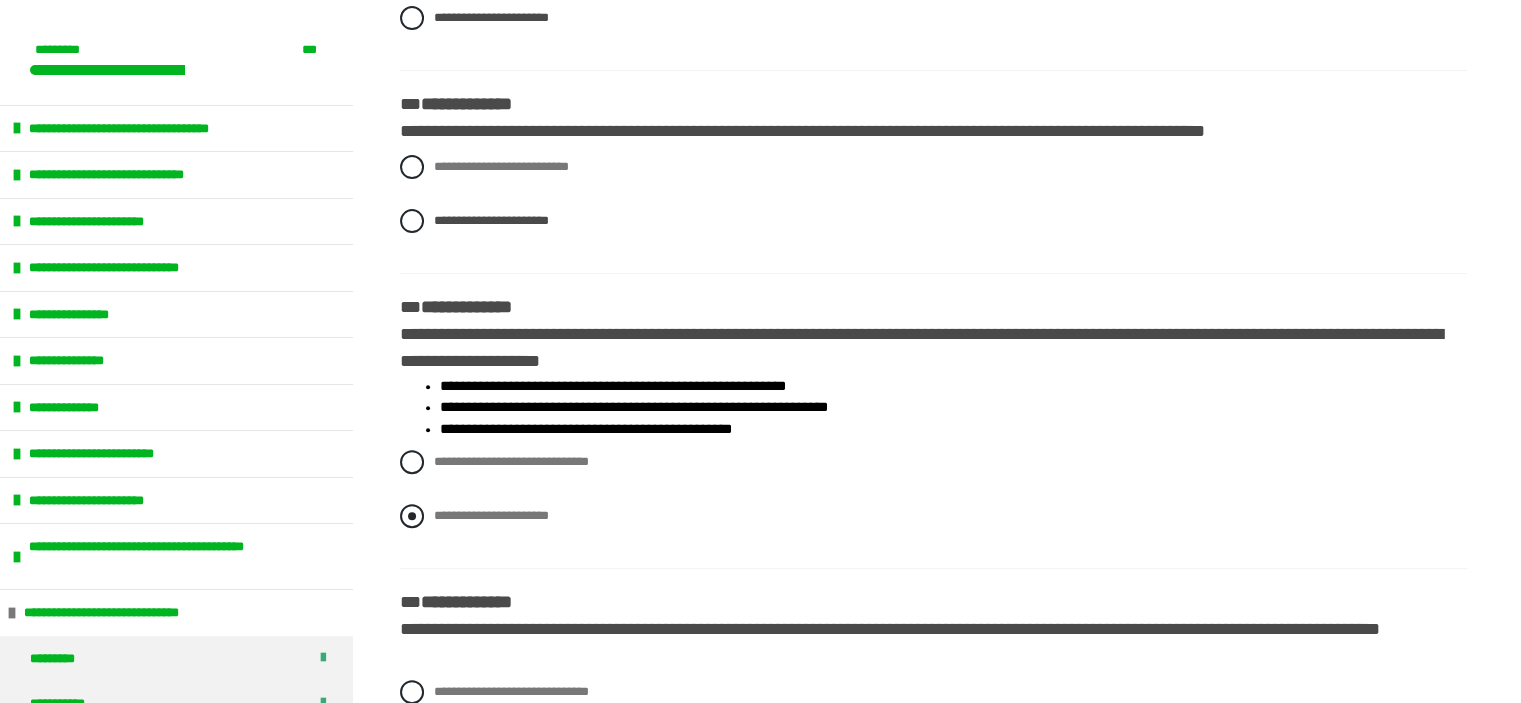 click at bounding box center [412, 516] 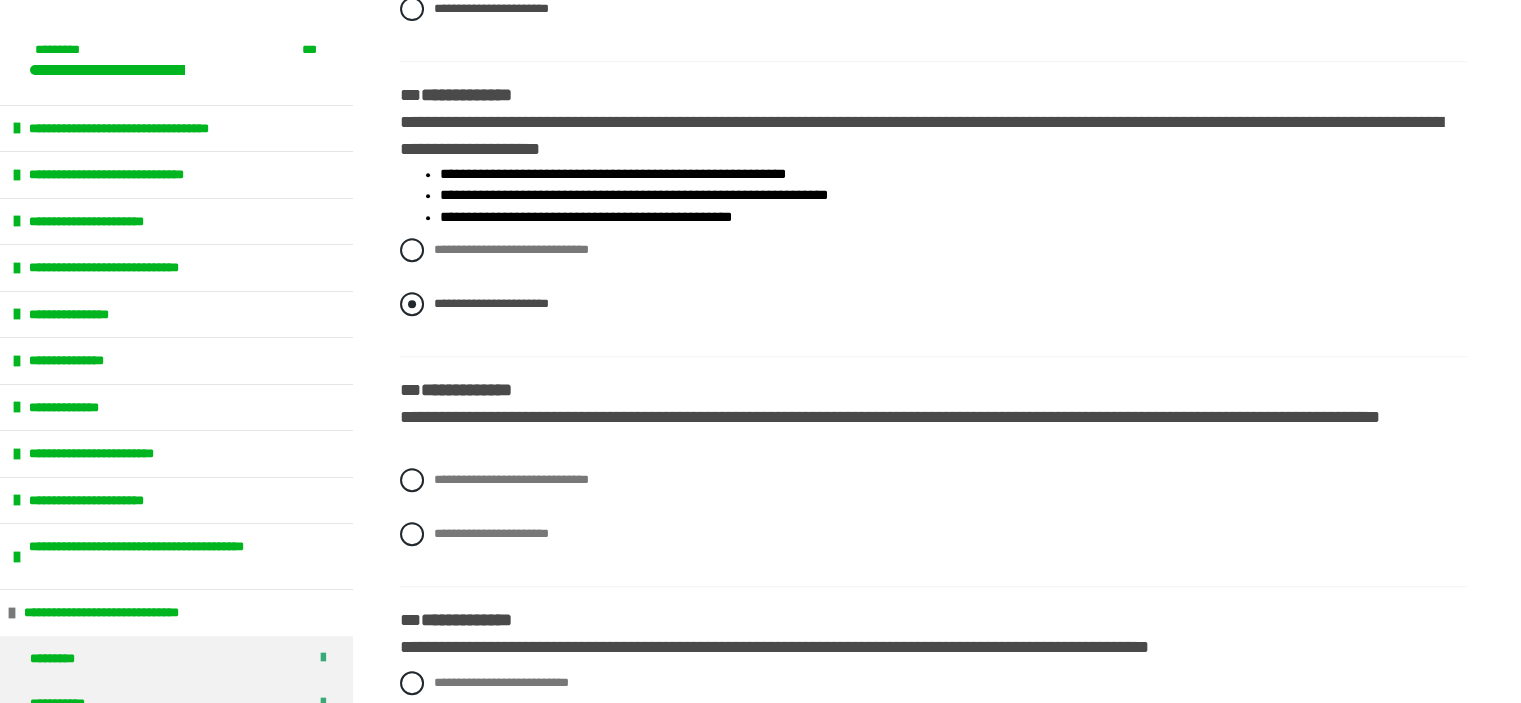 scroll, scrollTop: 868, scrollLeft: 0, axis: vertical 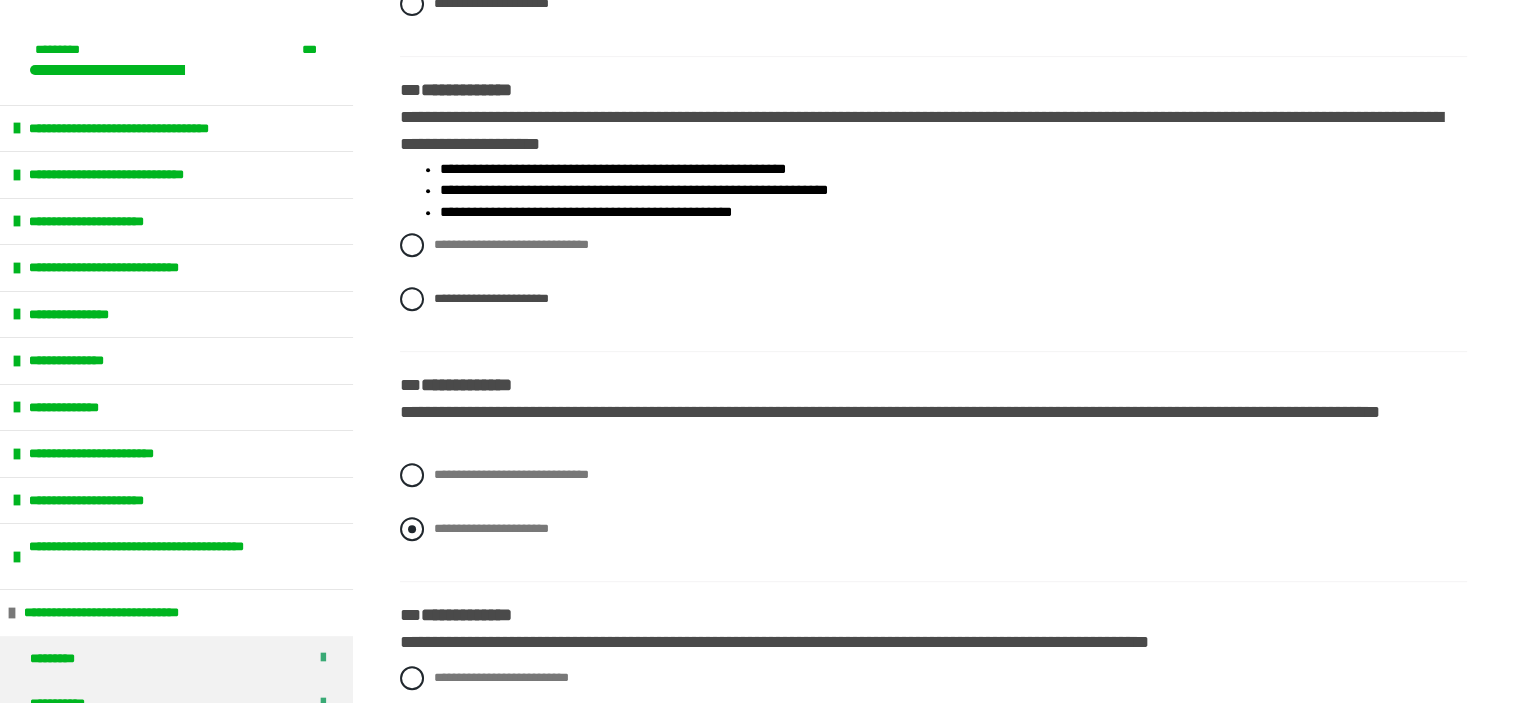 click at bounding box center (412, 529) 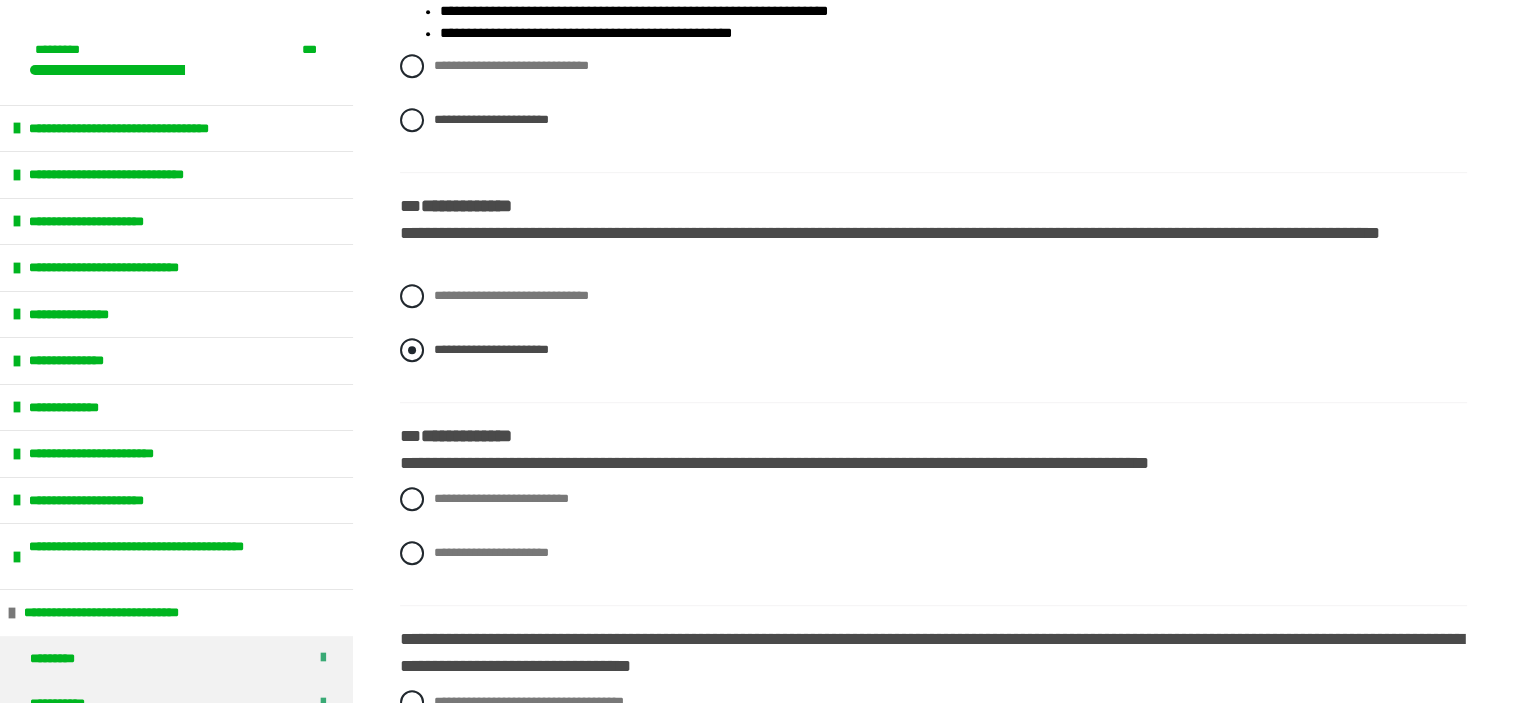 scroll, scrollTop: 1049, scrollLeft: 0, axis: vertical 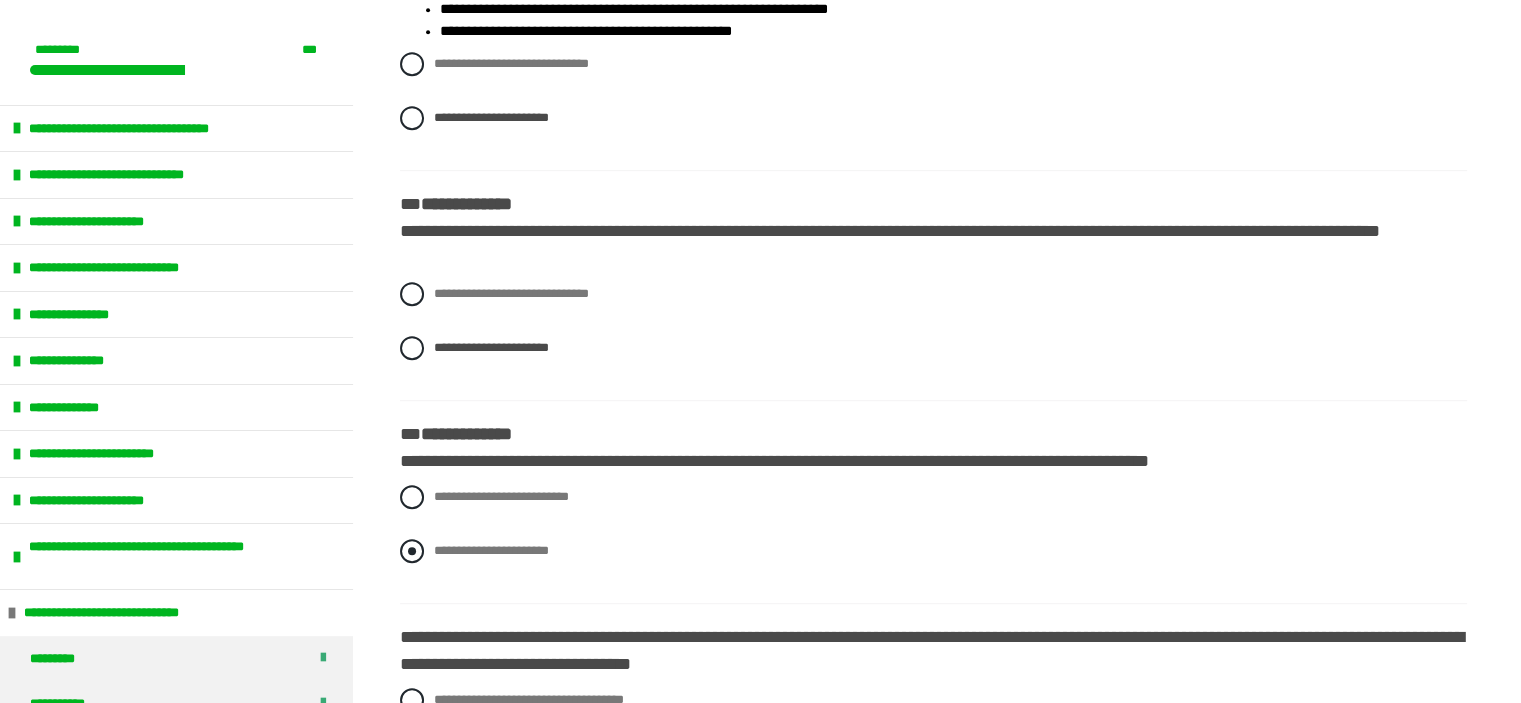 click at bounding box center [412, 551] 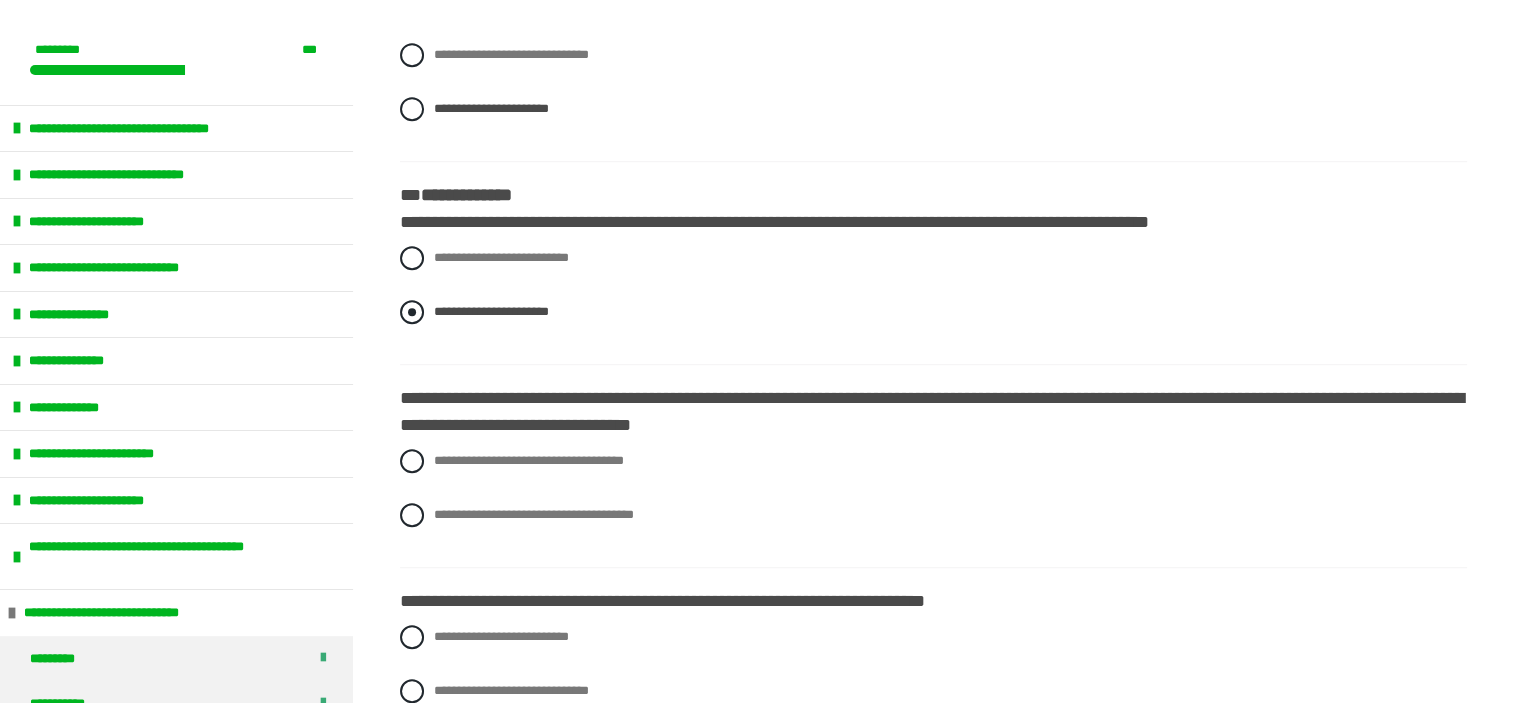 scroll, scrollTop: 1343, scrollLeft: 0, axis: vertical 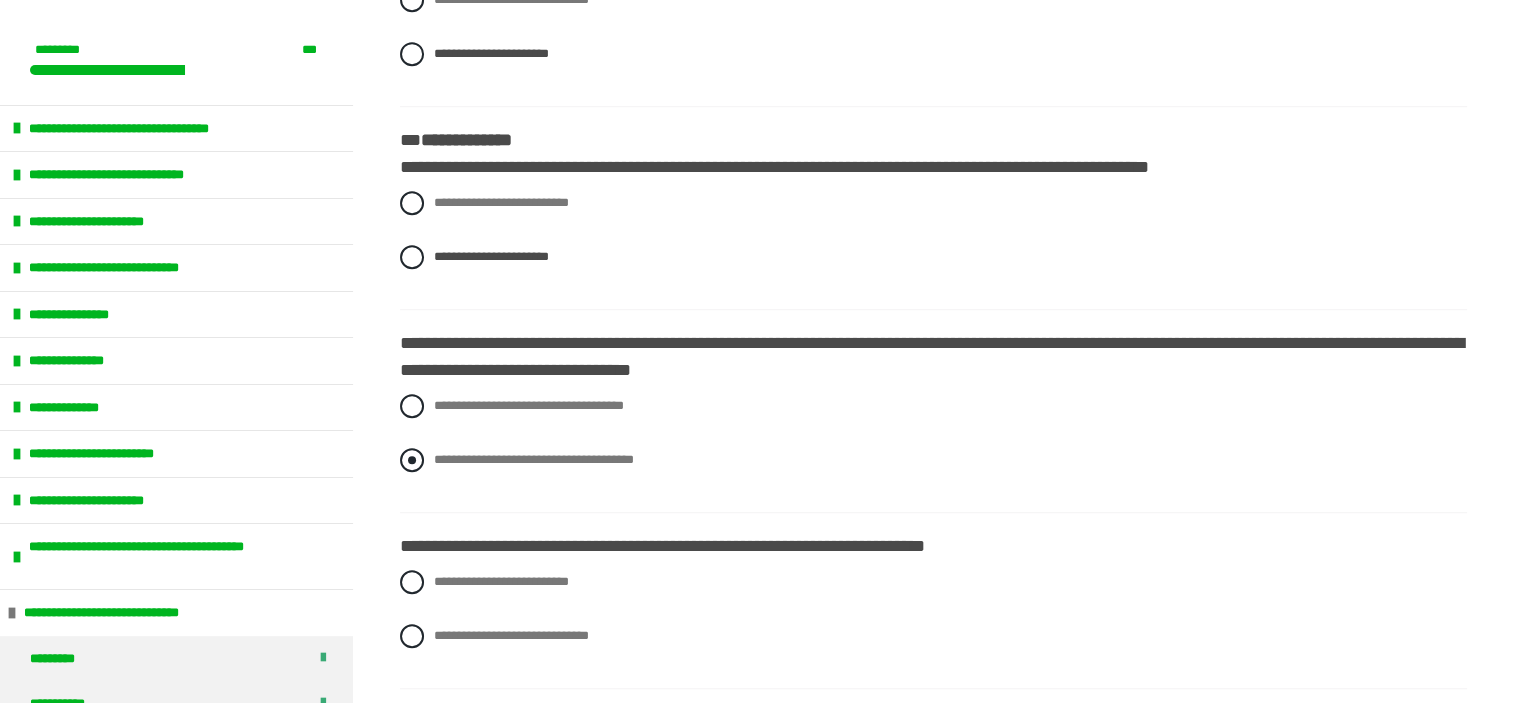 click at bounding box center [412, 460] 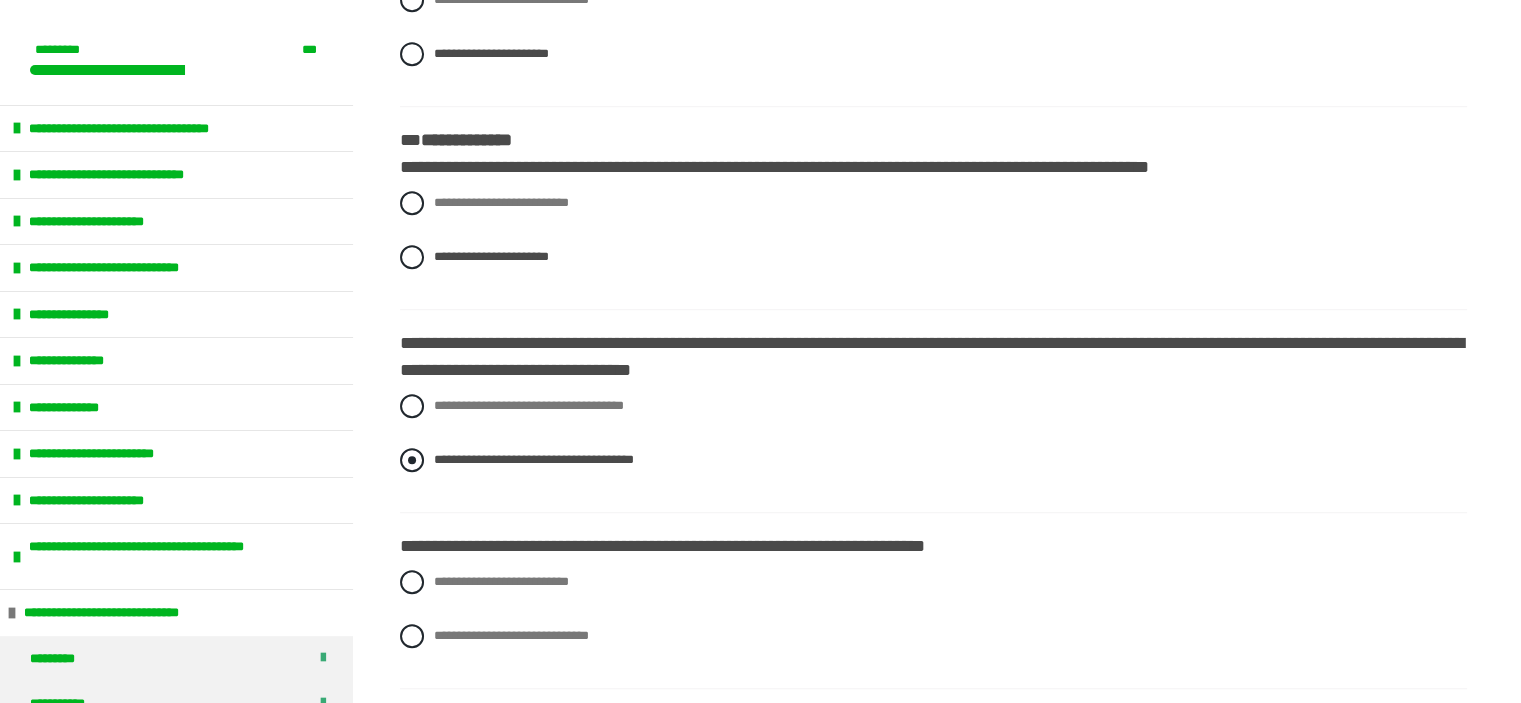 scroll, scrollTop: 1479, scrollLeft: 0, axis: vertical 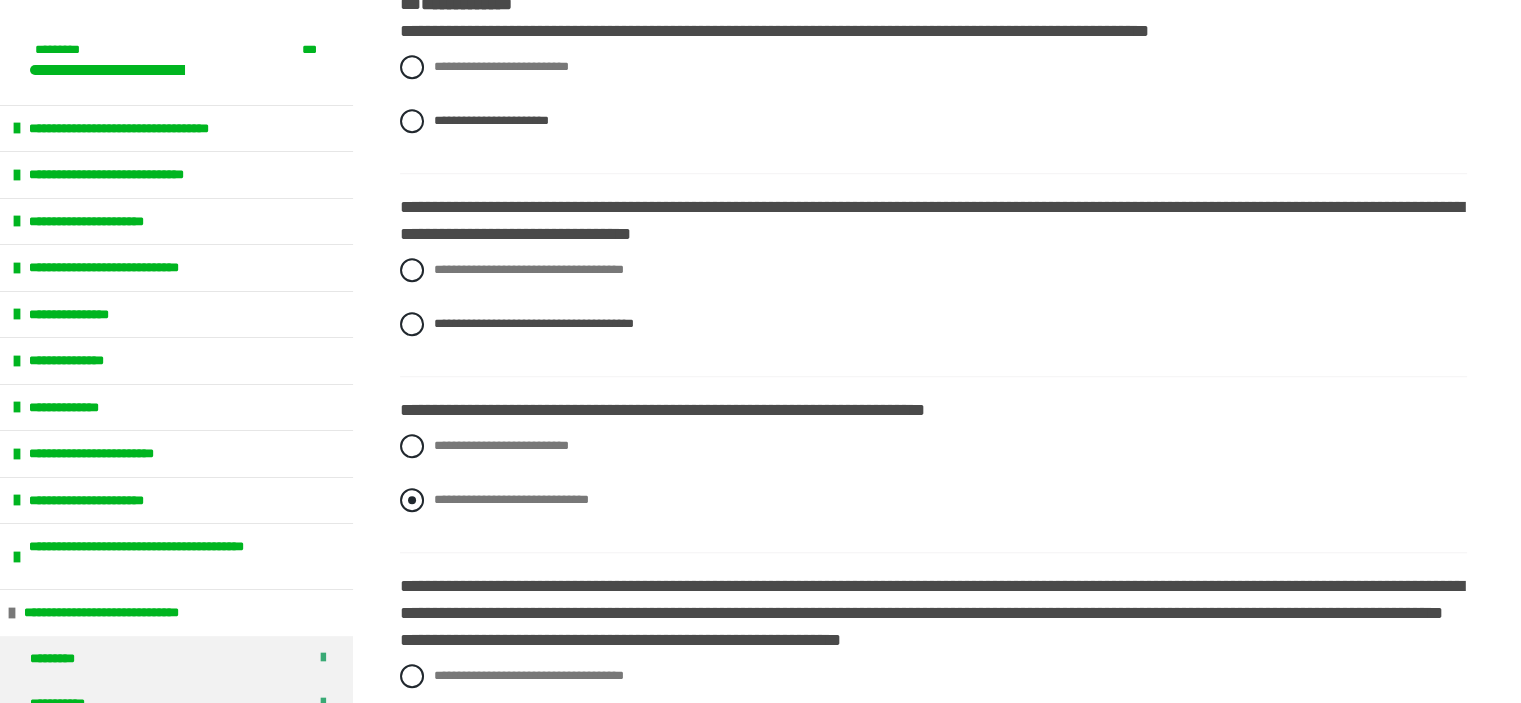 click at bounding box center (412, 500) 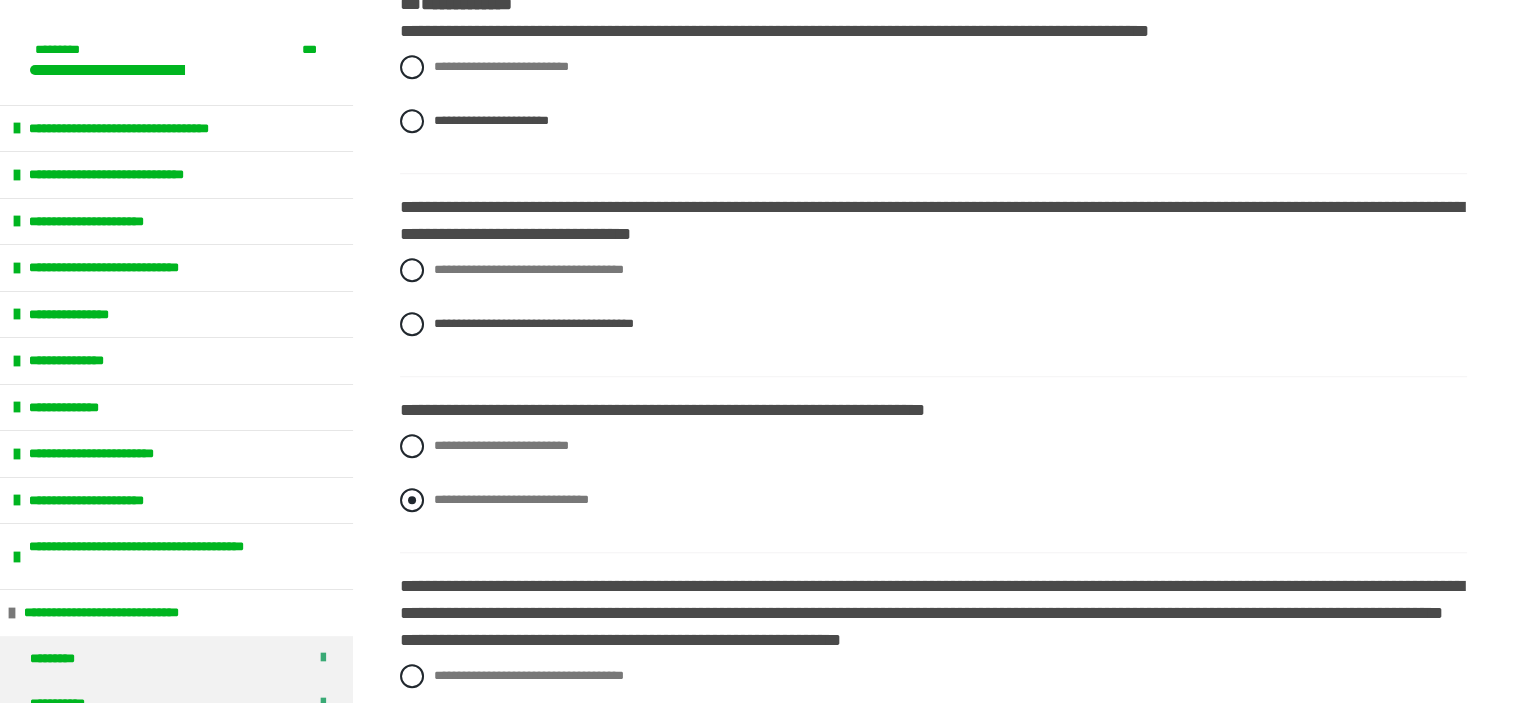 radio on "****" 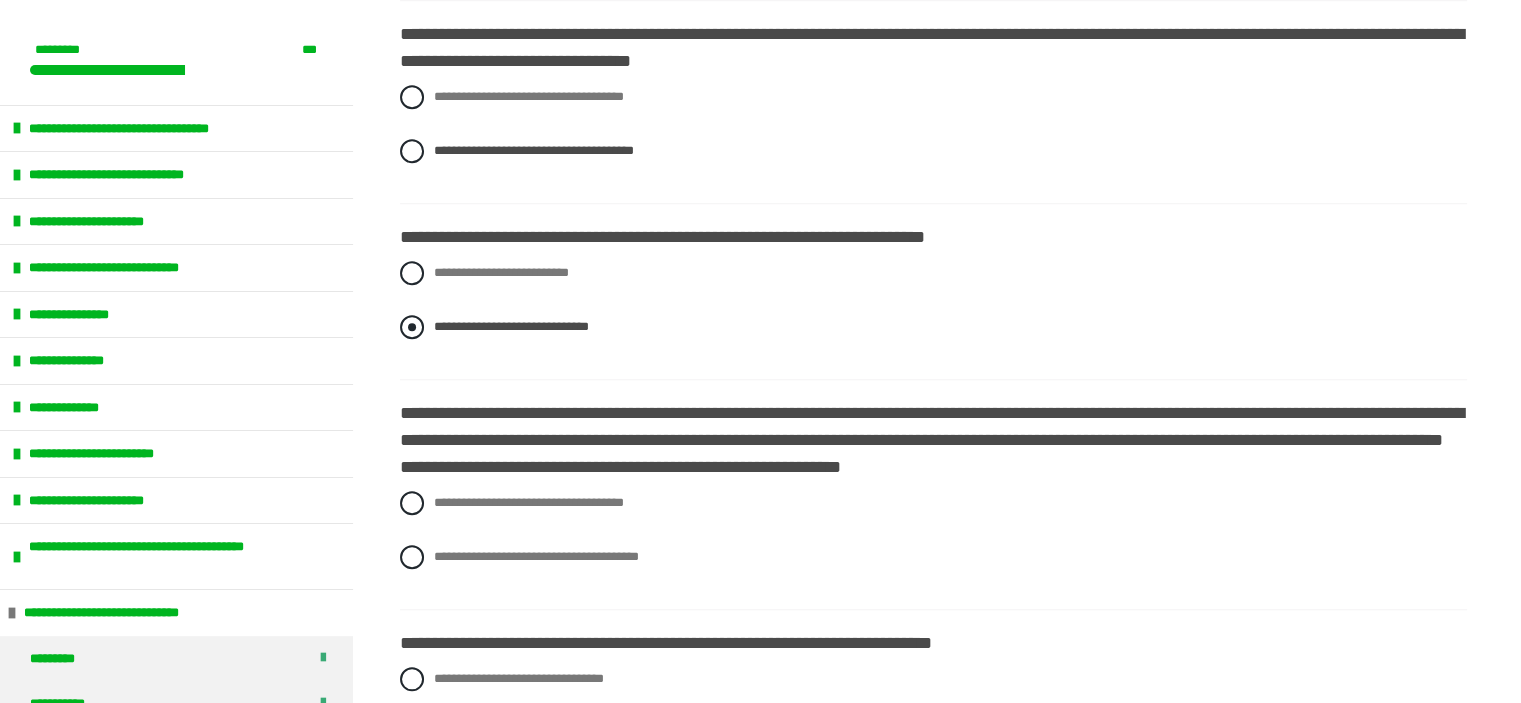 scroll, scrollTop: 1659, scrollLeft: 0, axis: vertical 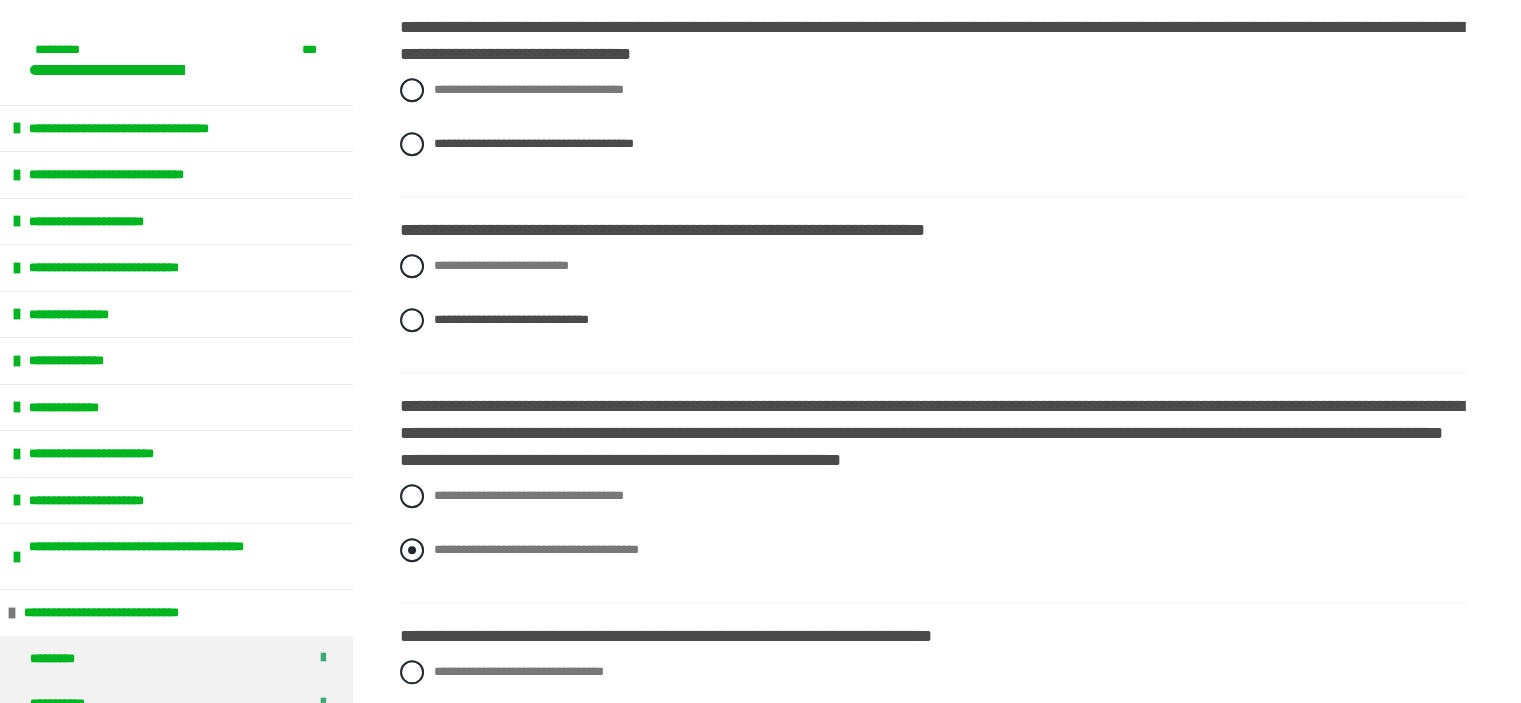 click at bounding box center [412, 550] 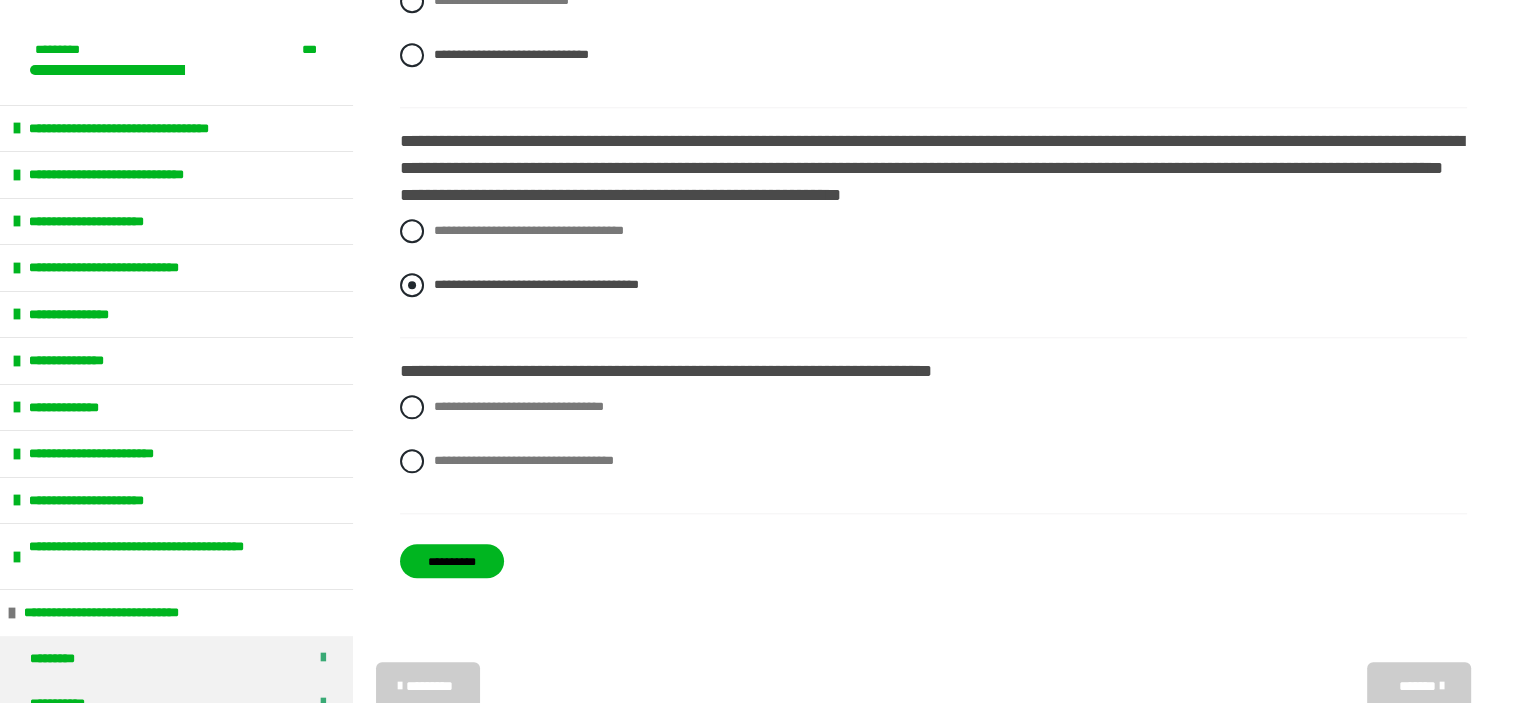 scroll, scrollTop: 1933, scrollLeft: 0, axis: vertical 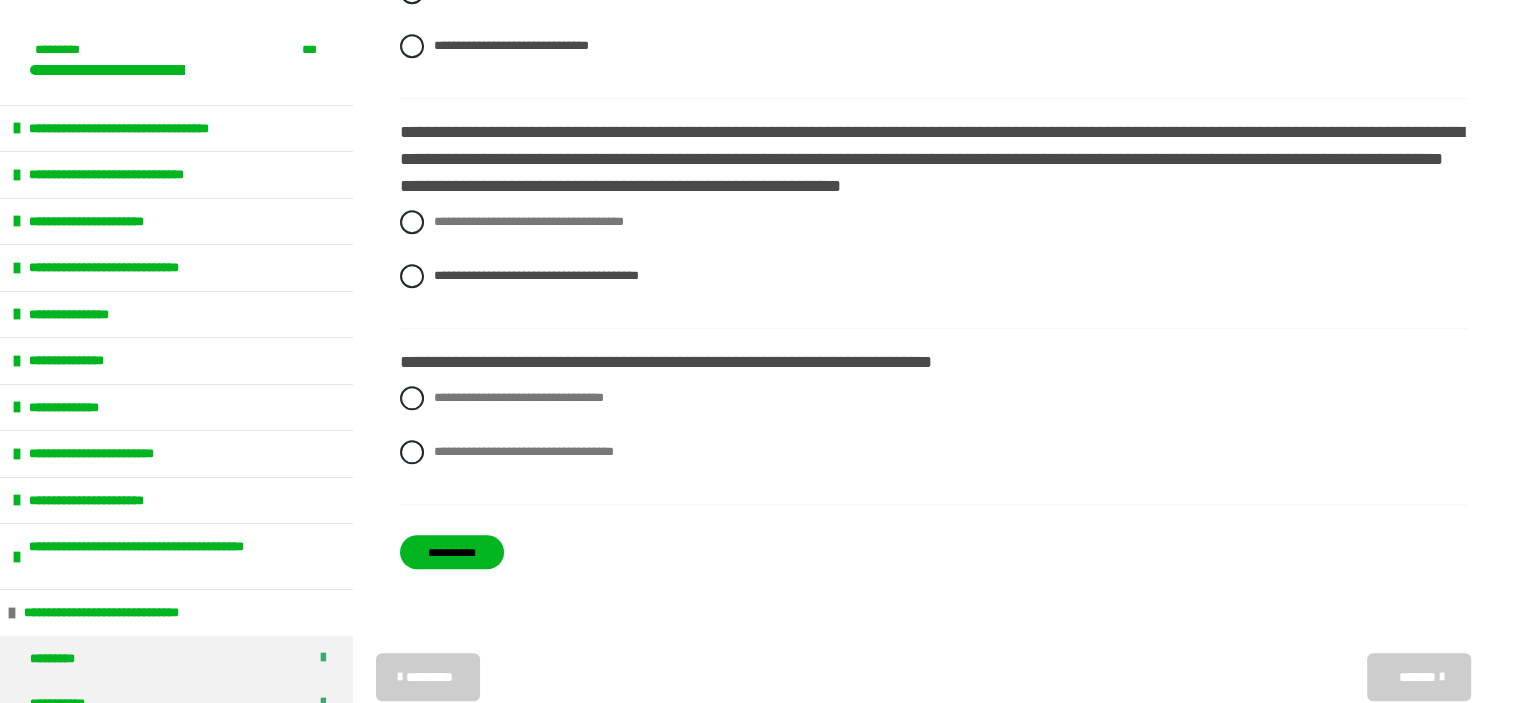click on "**********" at bounding box center (933, 440) 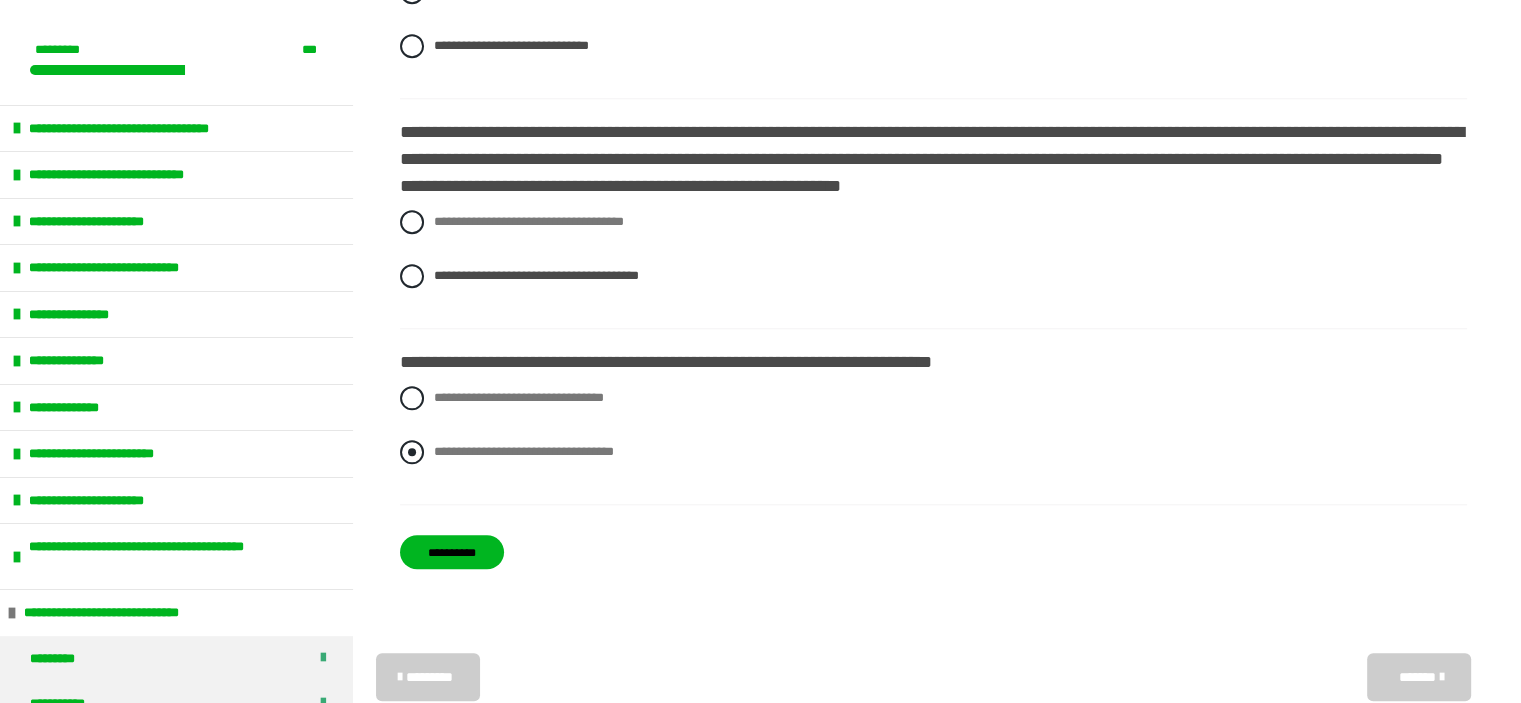 click at bounding box center (412, 452) 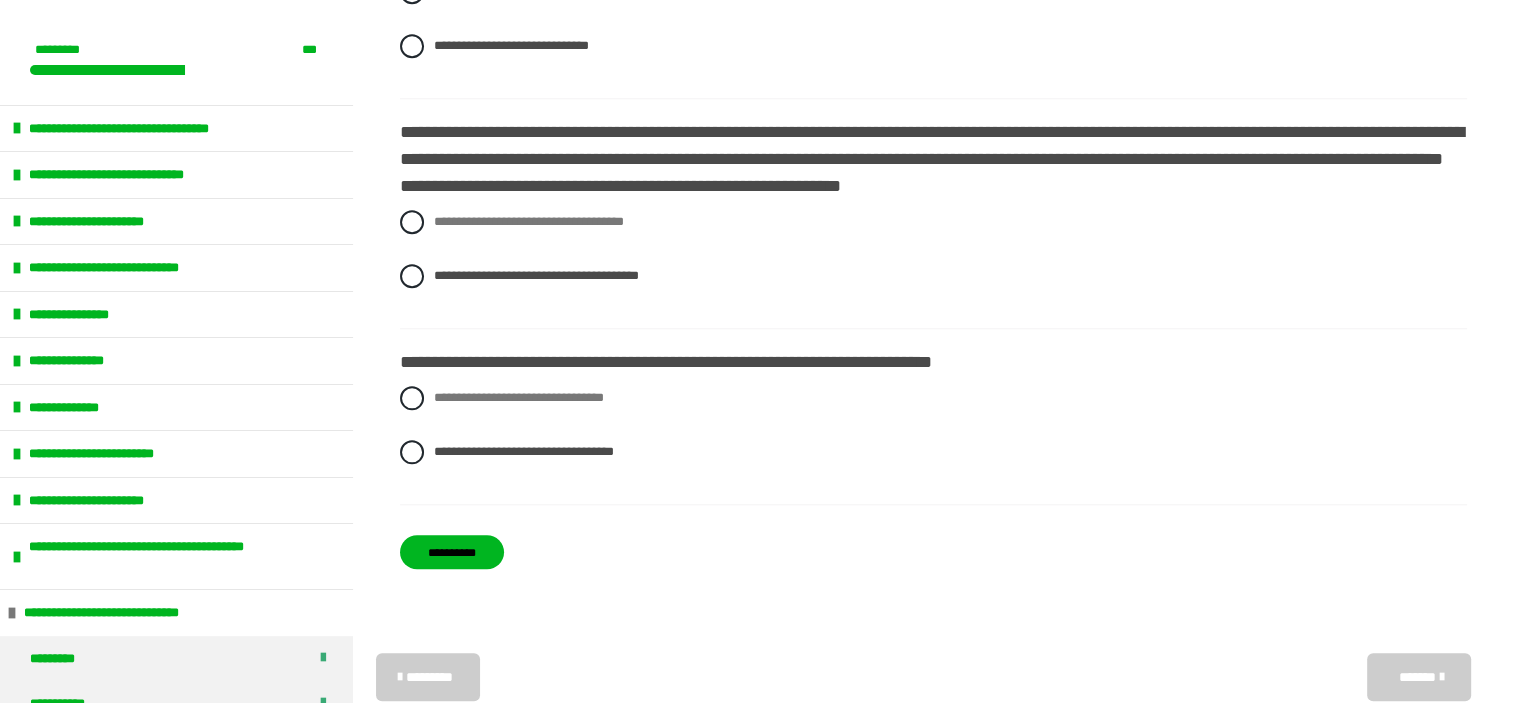click on "**********" at bounding box center (452, 552) 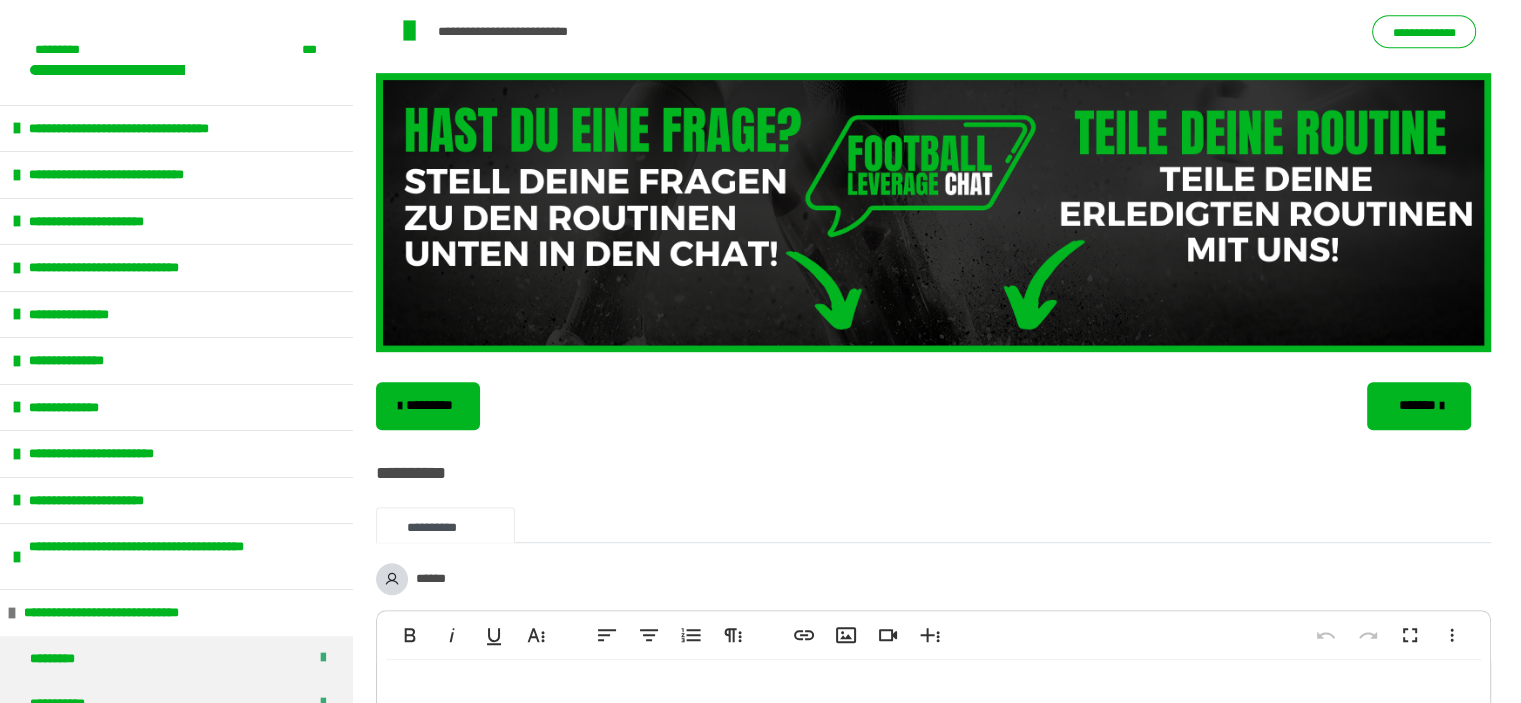 scroll, scrollTop: 1028, scrollLeft: 0, axis: vertical 